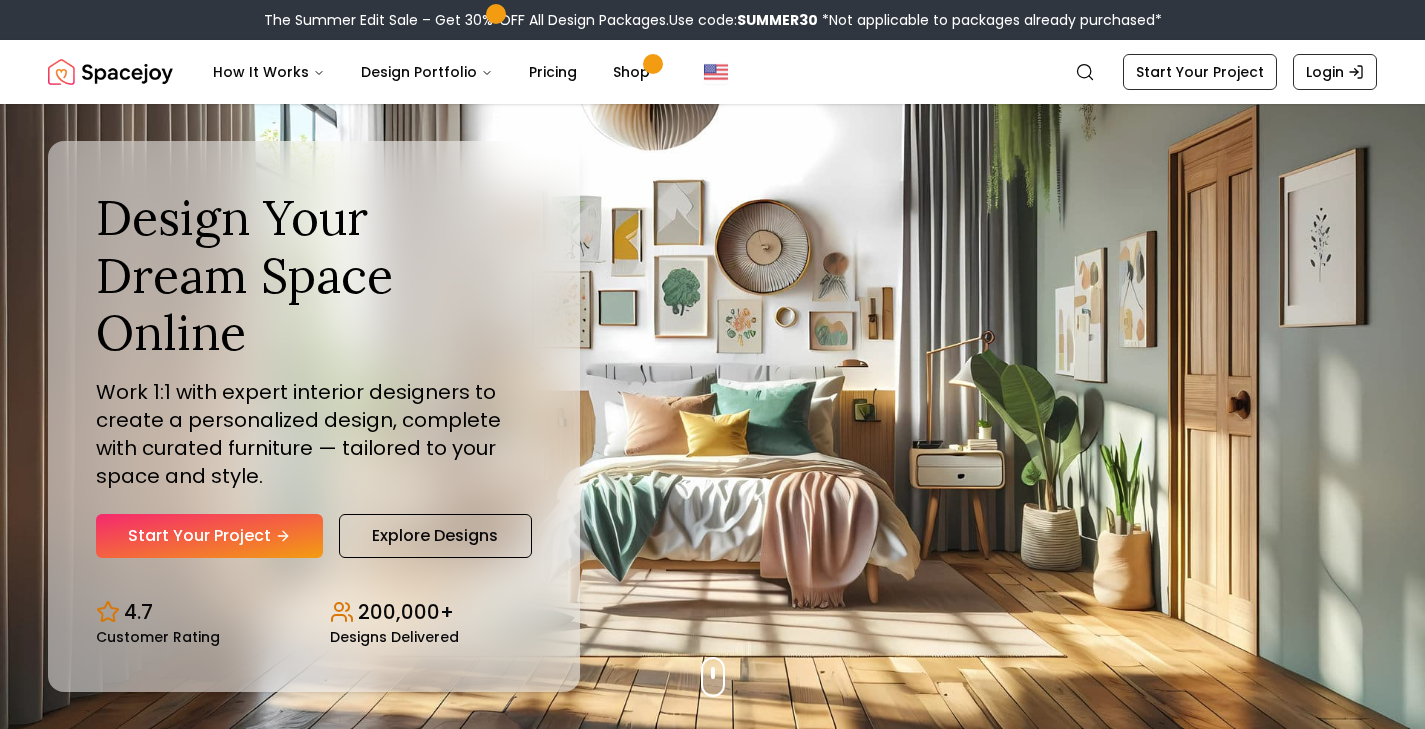 scroll, scrollTop: 0, scrollLeft: 0, axis: both 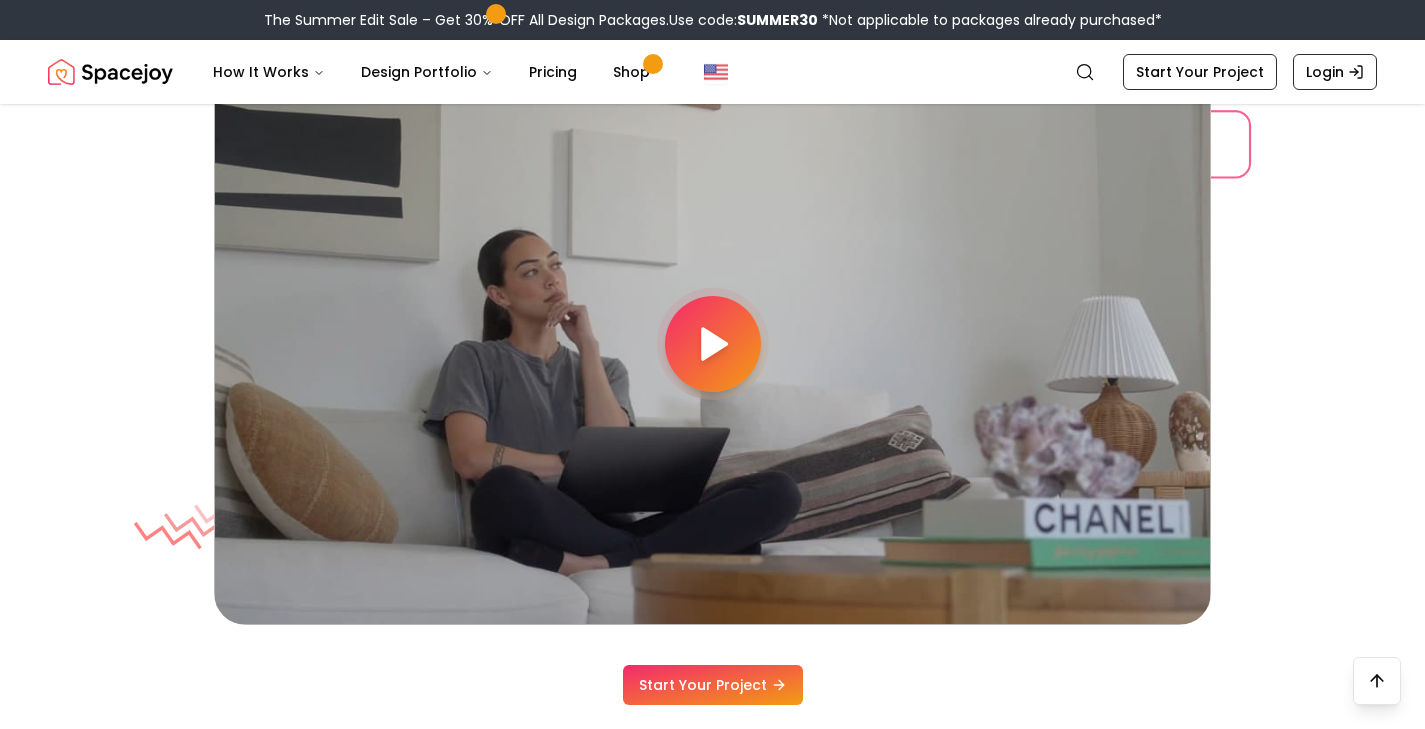click 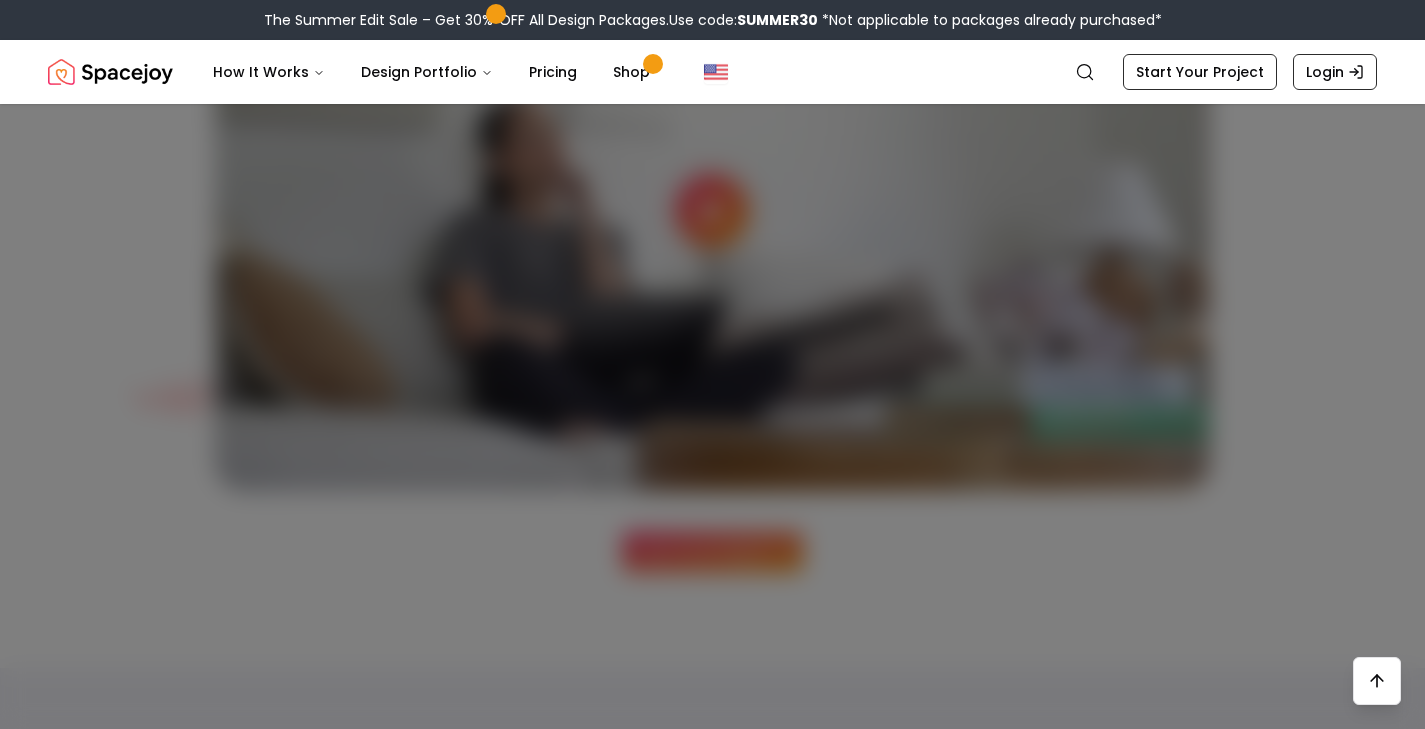 scroll, scrollTop: 5366, scrollLeft: 0, axis: vertical 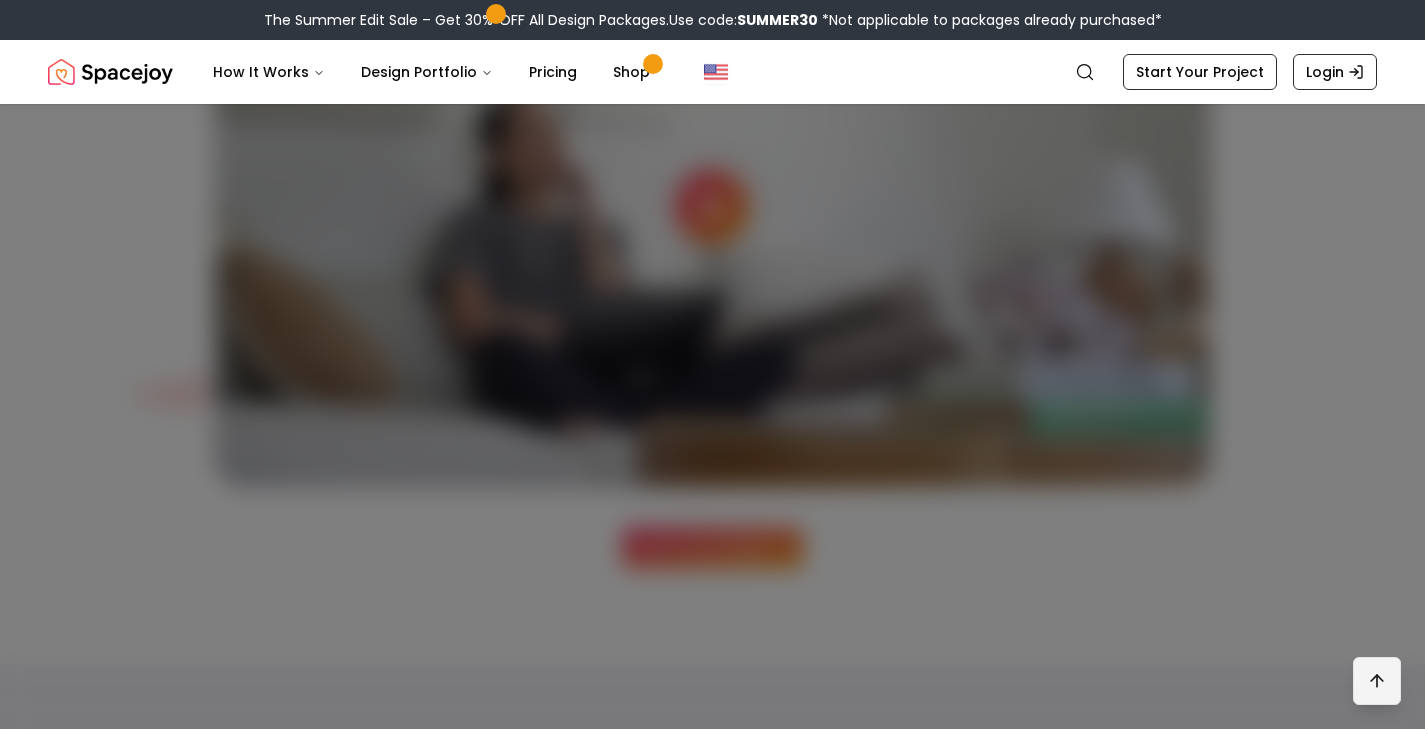 click 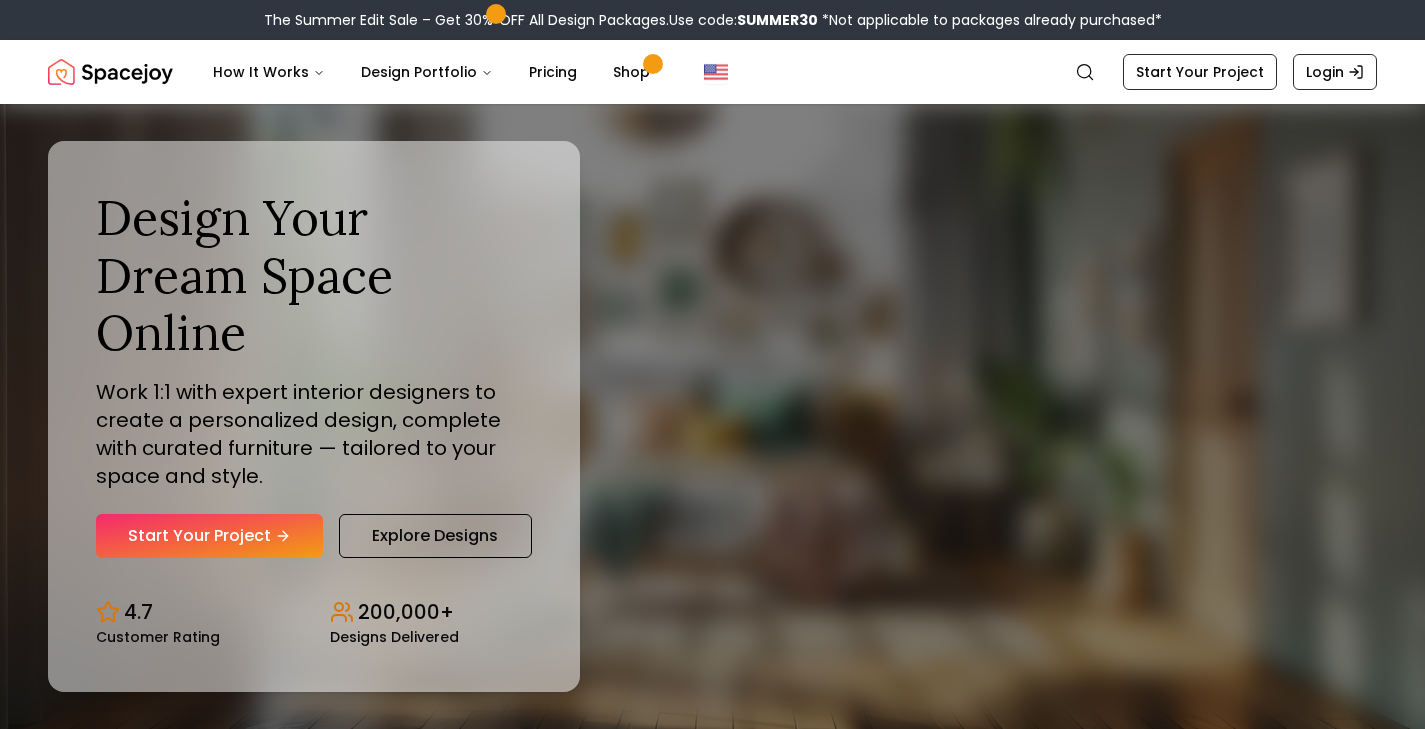 scroll, scrollTop: 32, scrollLeft: 0, axis: vertical 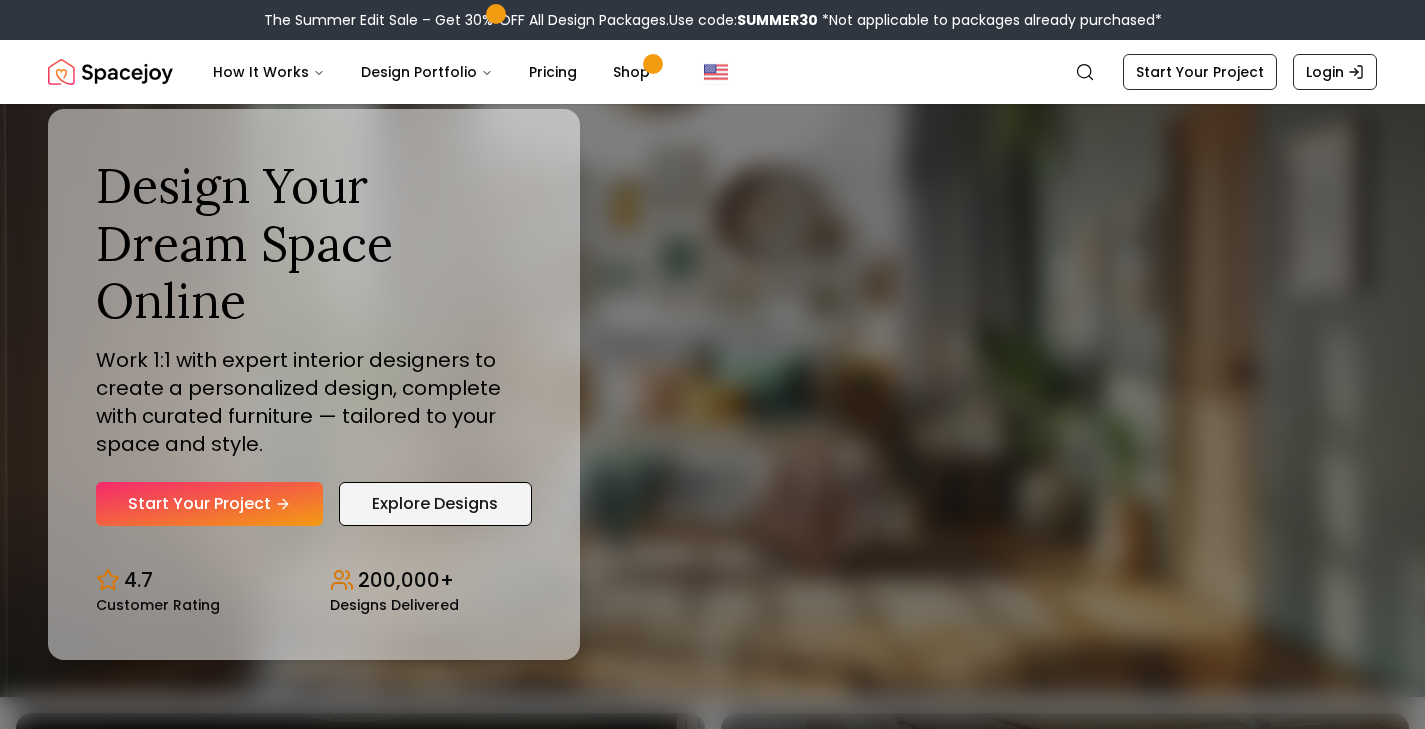 click on "Explore Designs" at bounding box center [435, 504] 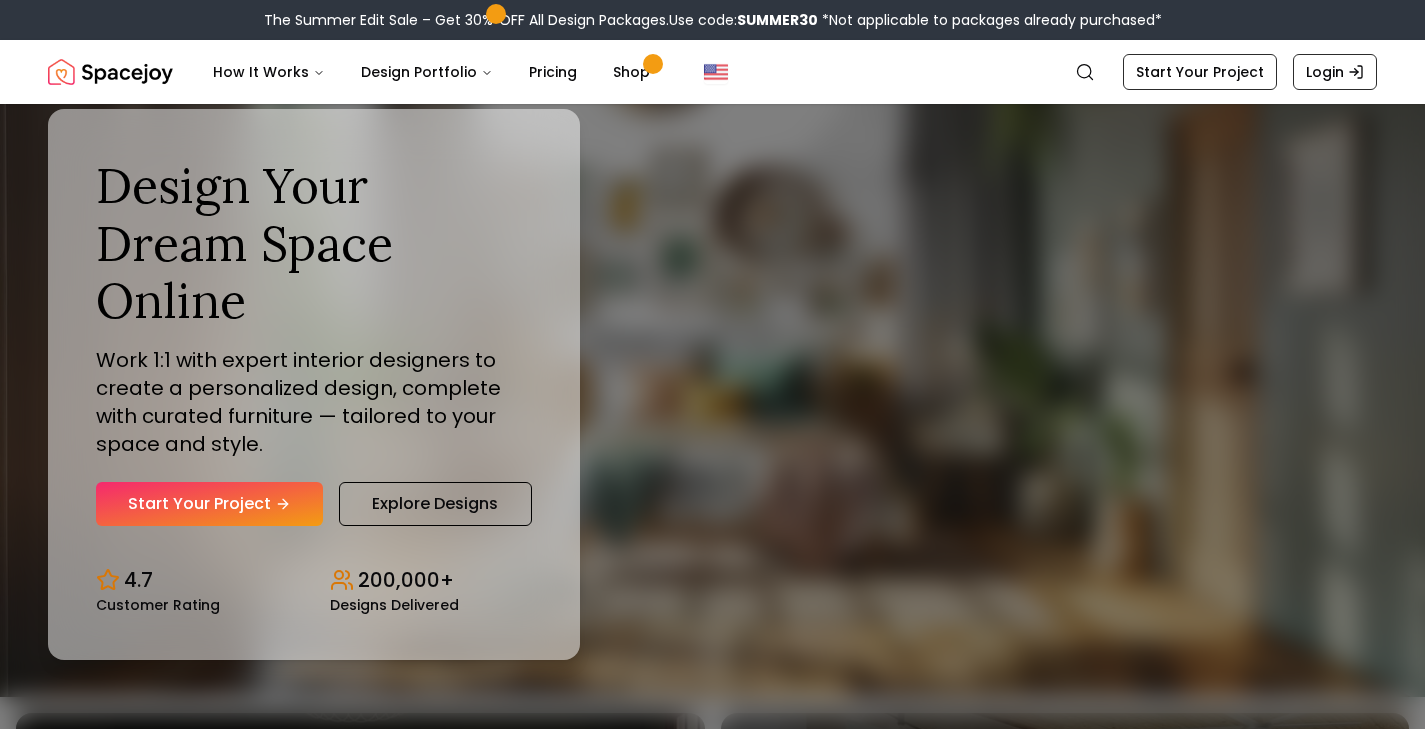 click at bounding box center [110, 72] 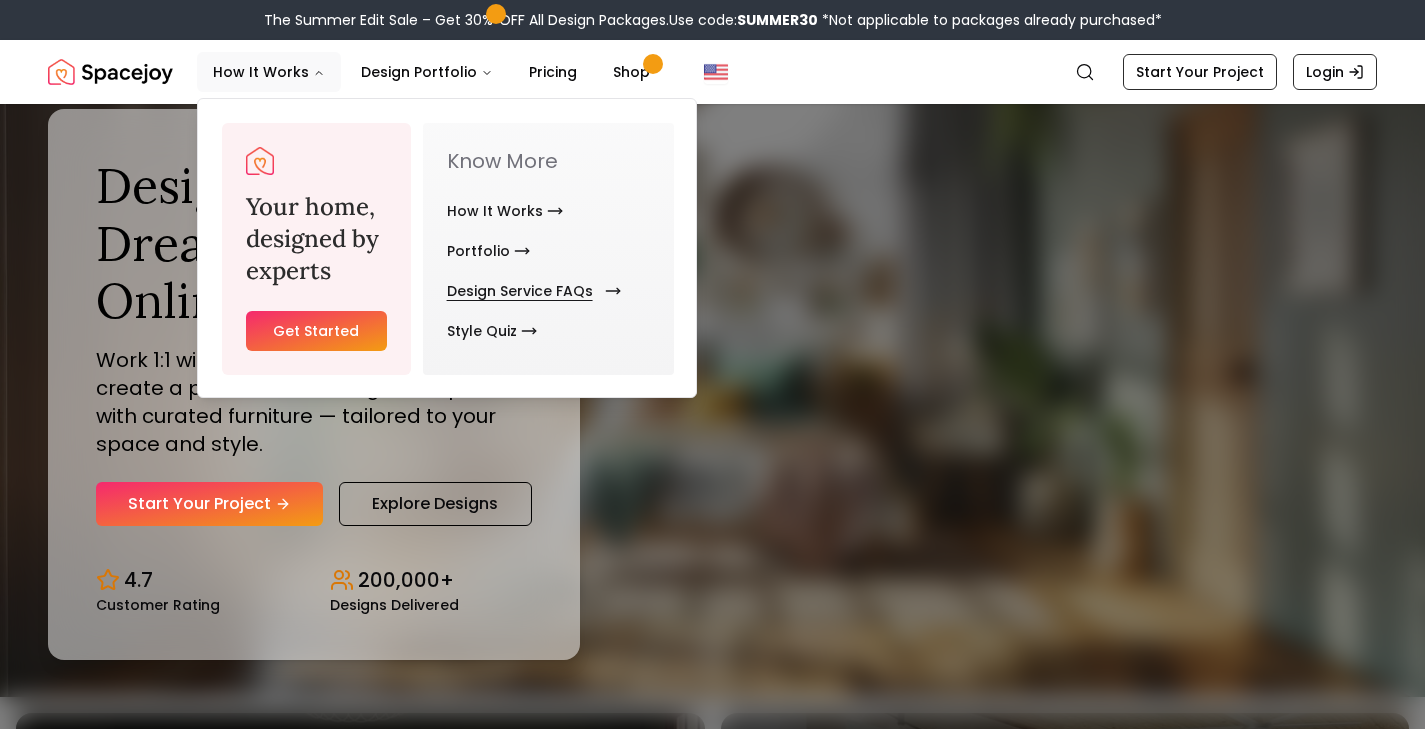 click on "Design Service FAQs" at bounding box center (530, 291) 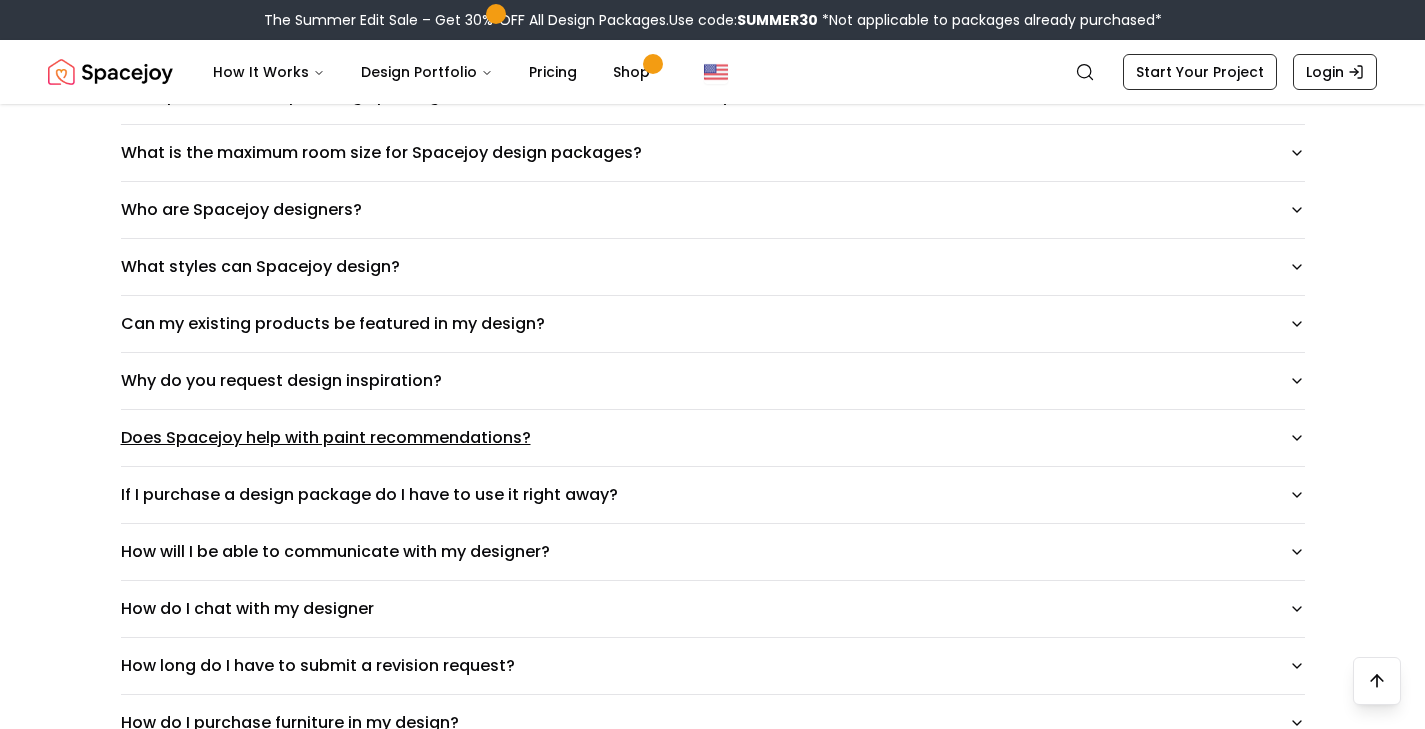 scroll, scrollTop: 609, scrollLeft: 0, axis: vertical 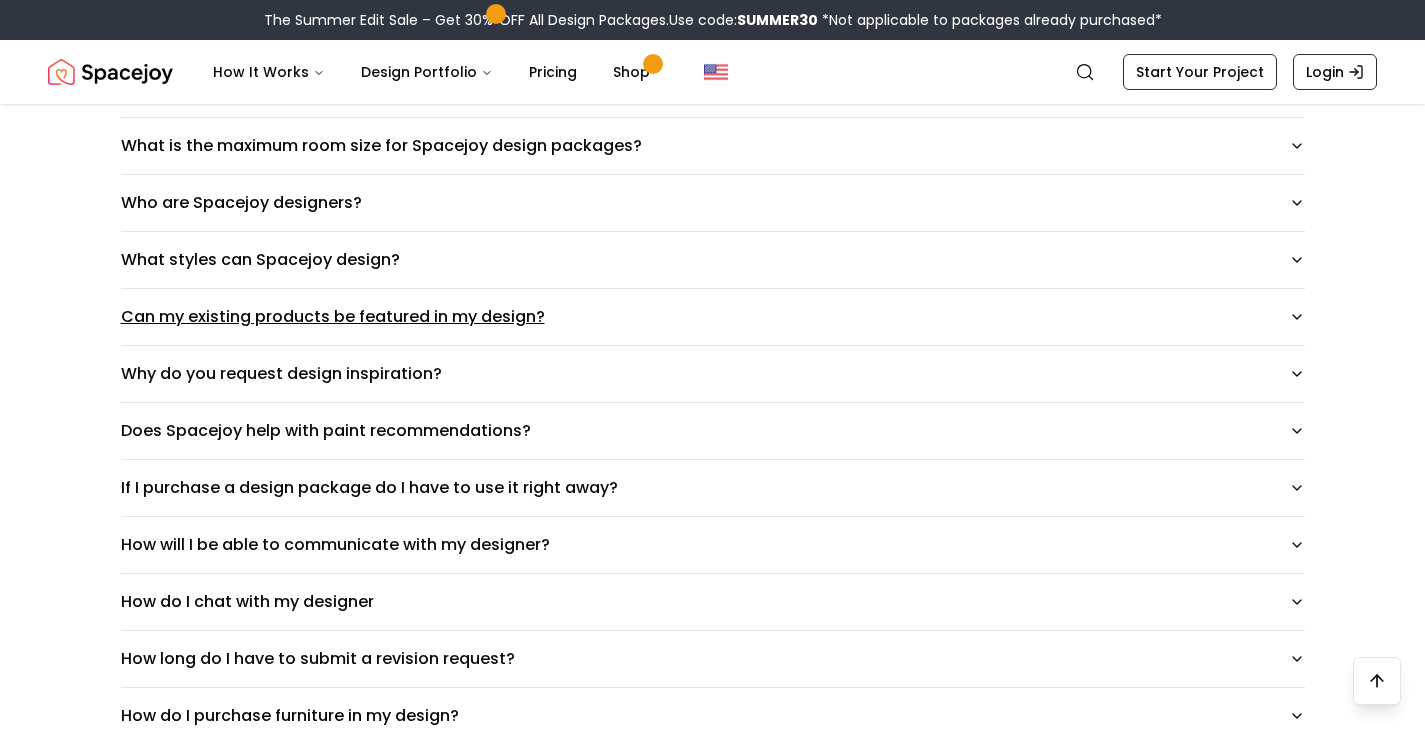 click on "Can my existing products be featured in my design?" at bounding box center [713, 317] 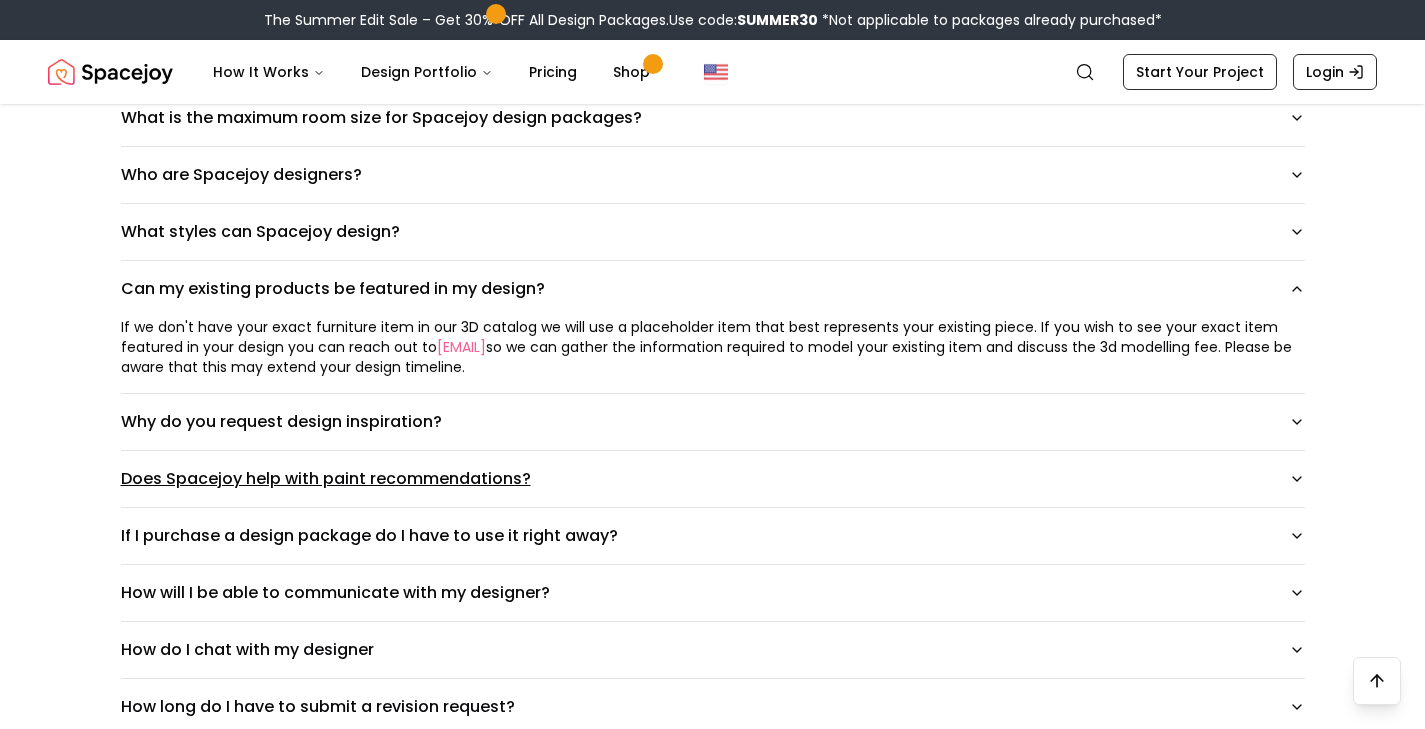 scroll, scrollTop: 643, scrollLeft: 0, axis: vertical 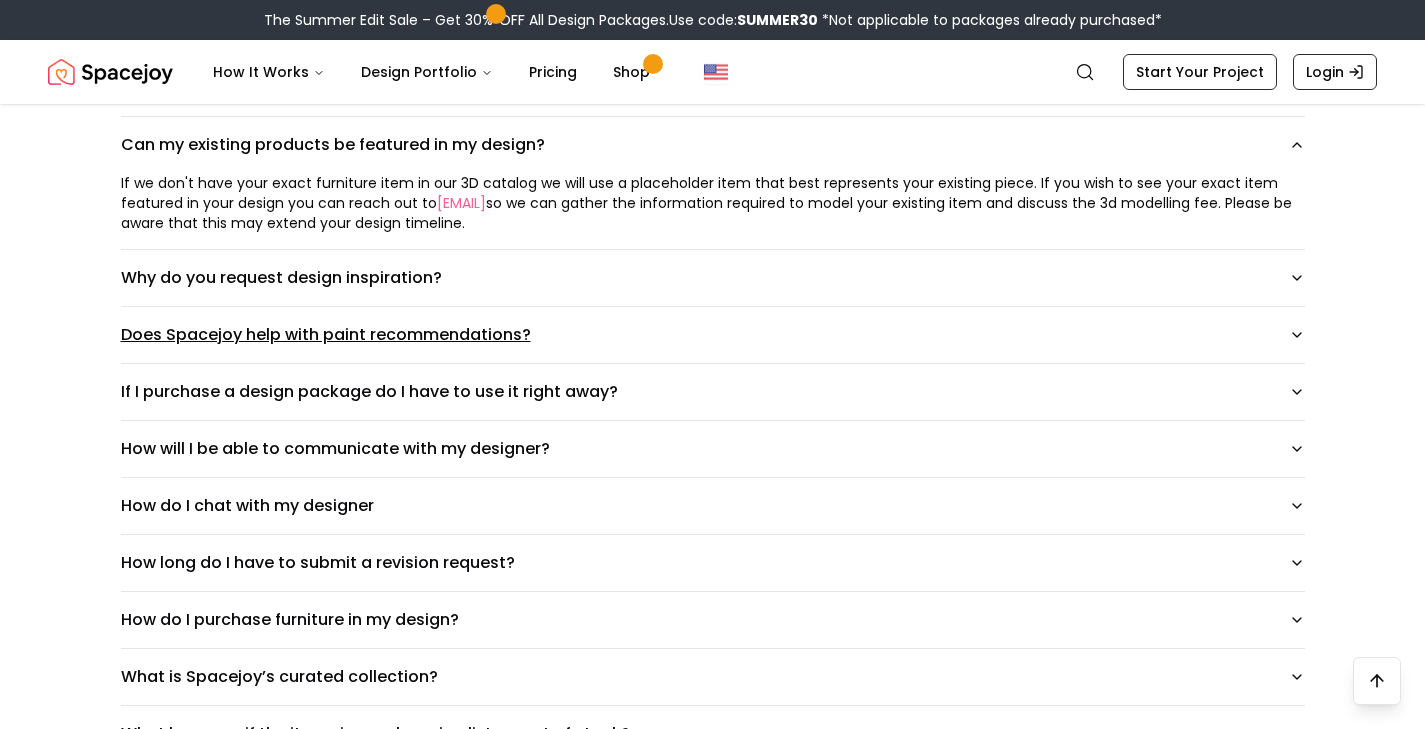click on "Does Spacejoy help with paint recommendations?" at bounding box center [713, 335] 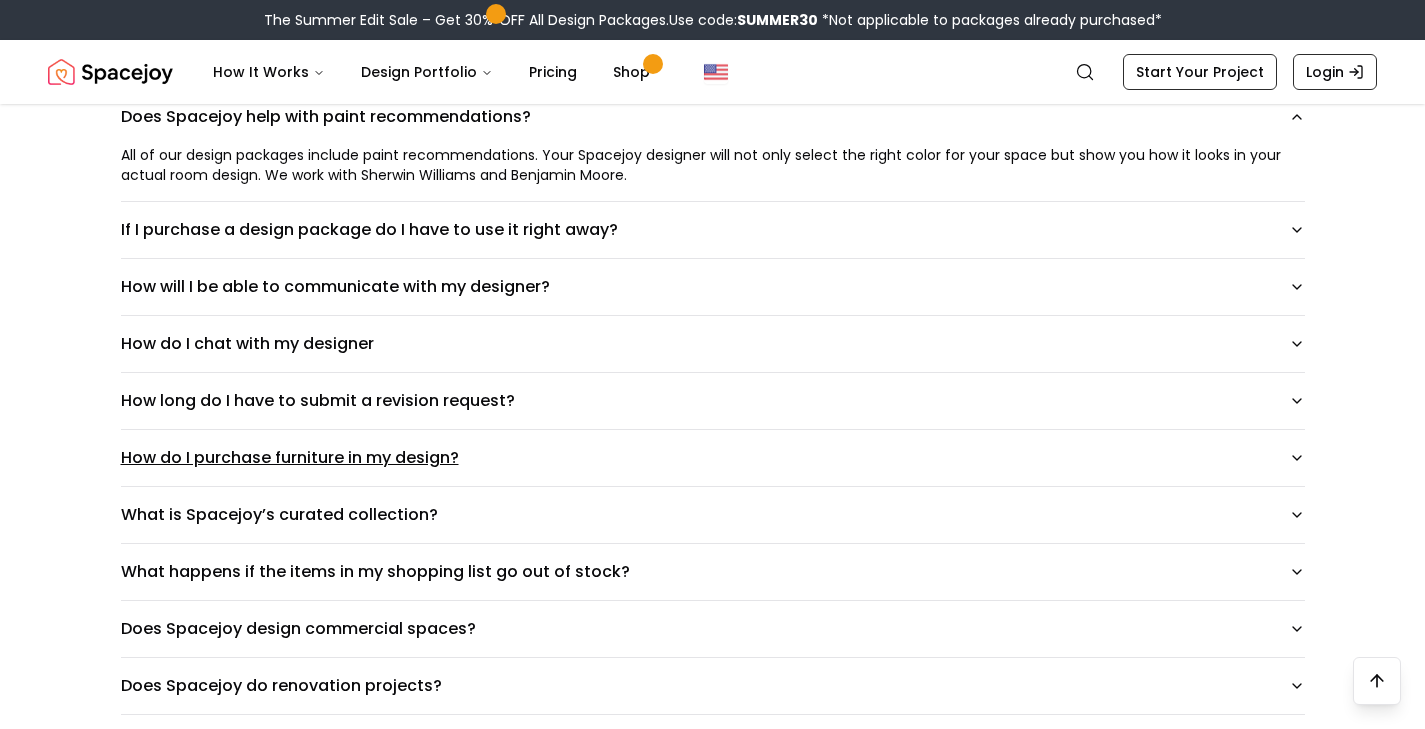 click on "How do I purchase furniture in my design?" at bounding box center [713, 458] 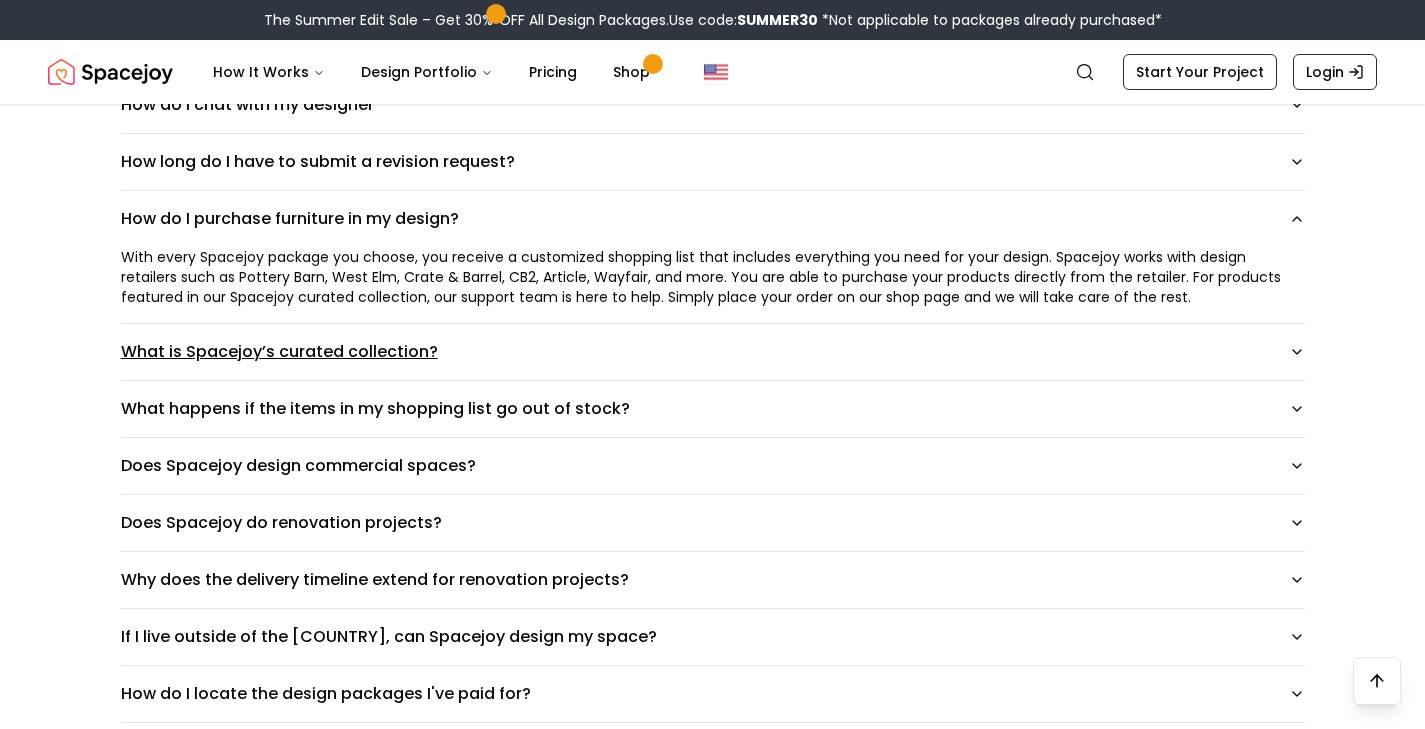 click on "What is Spacejoy’s curated collection?" at bounding box center [713, 352] 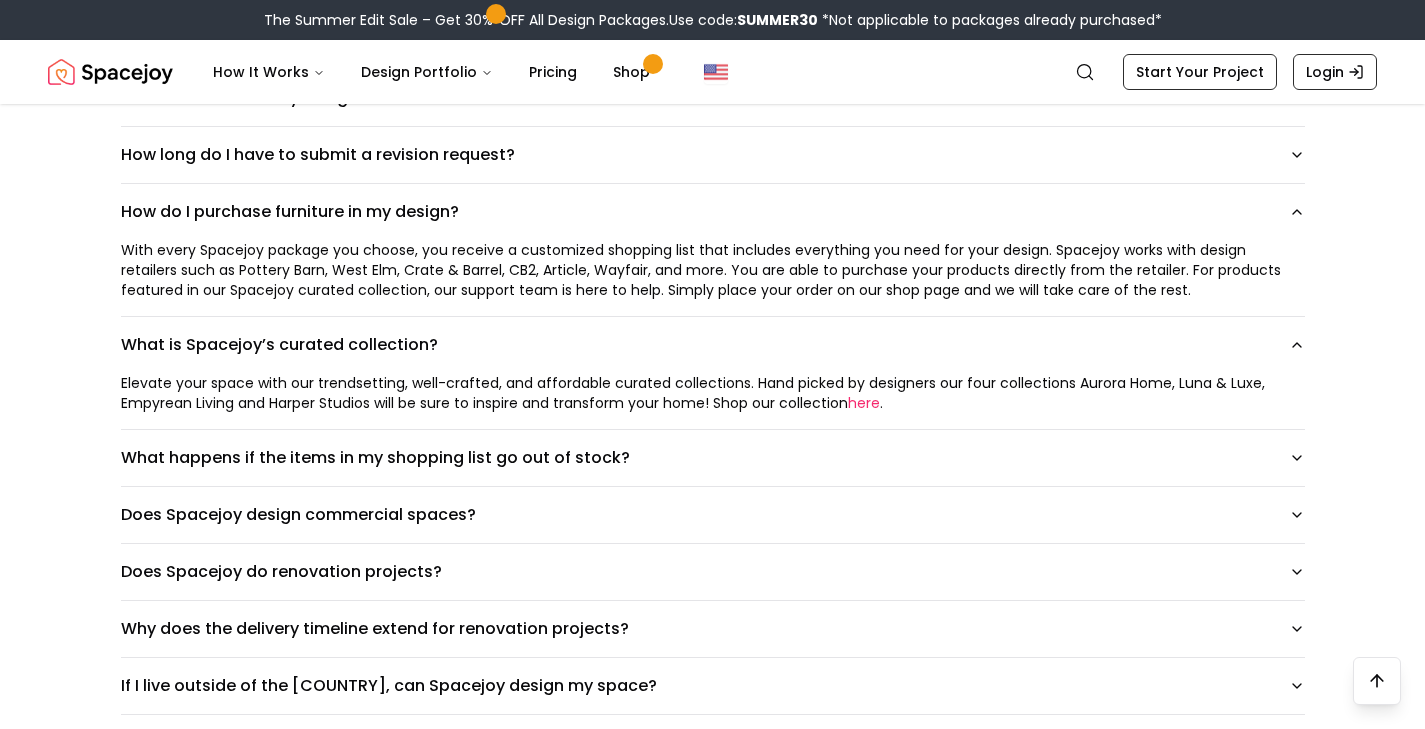 click on "here" at bounding box center [864, 403] 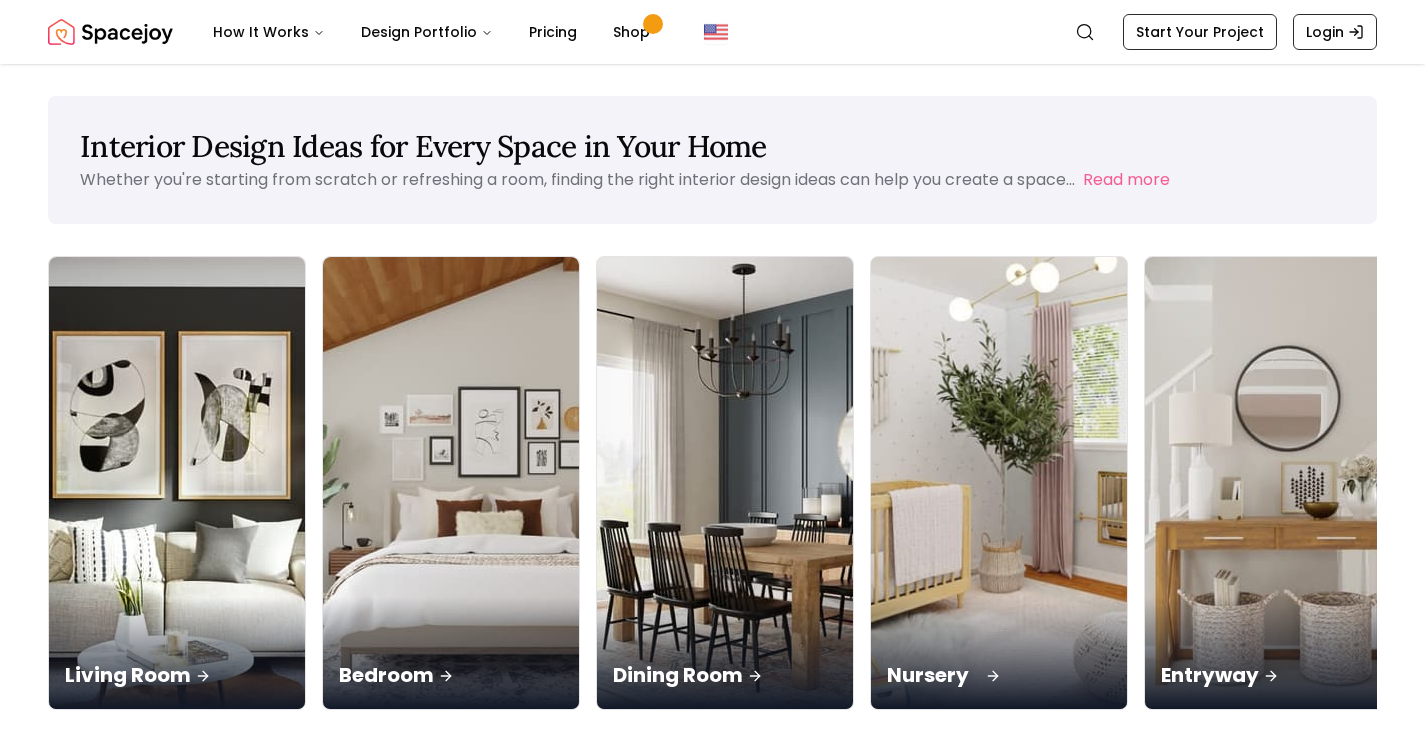 scroll, scrollTop: 0, scrollLeft: 0, axis: both 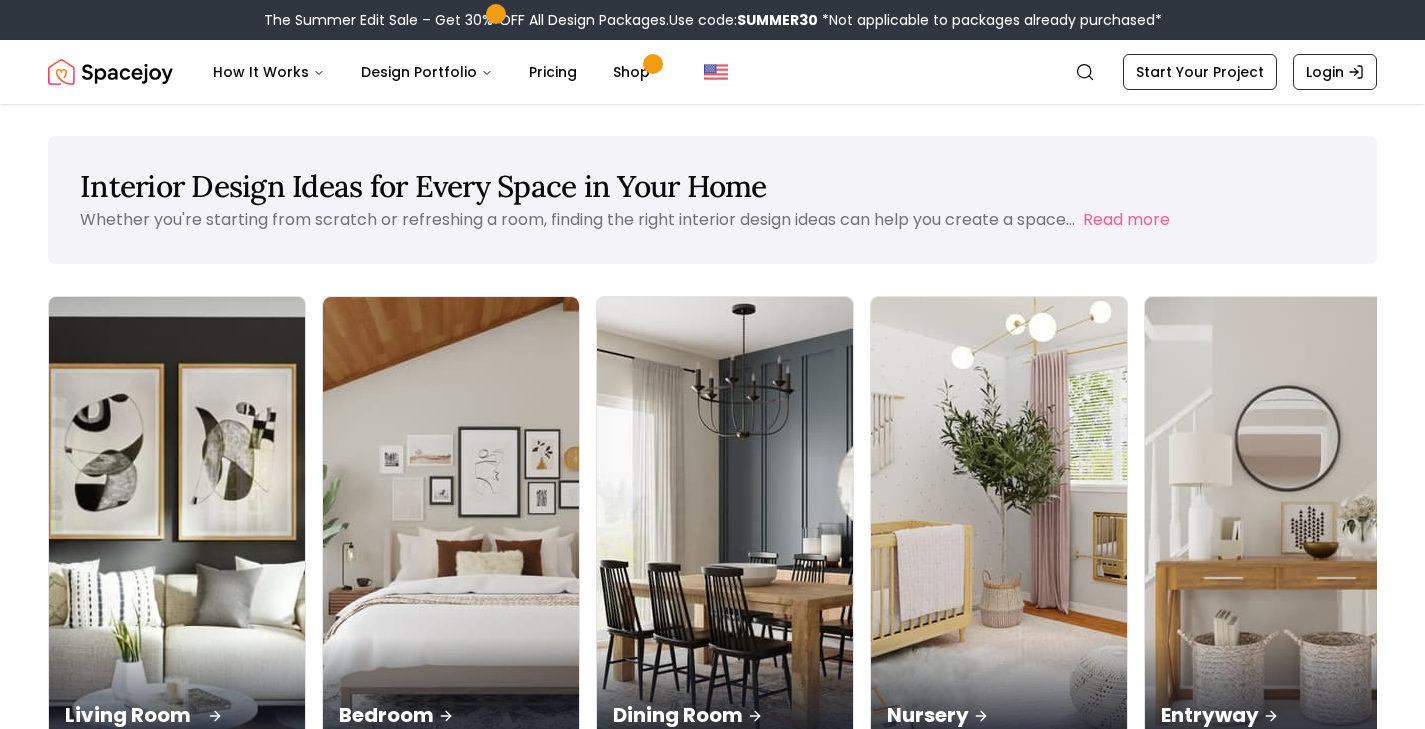 click on "Living Room" at bounding box center [177, 693] 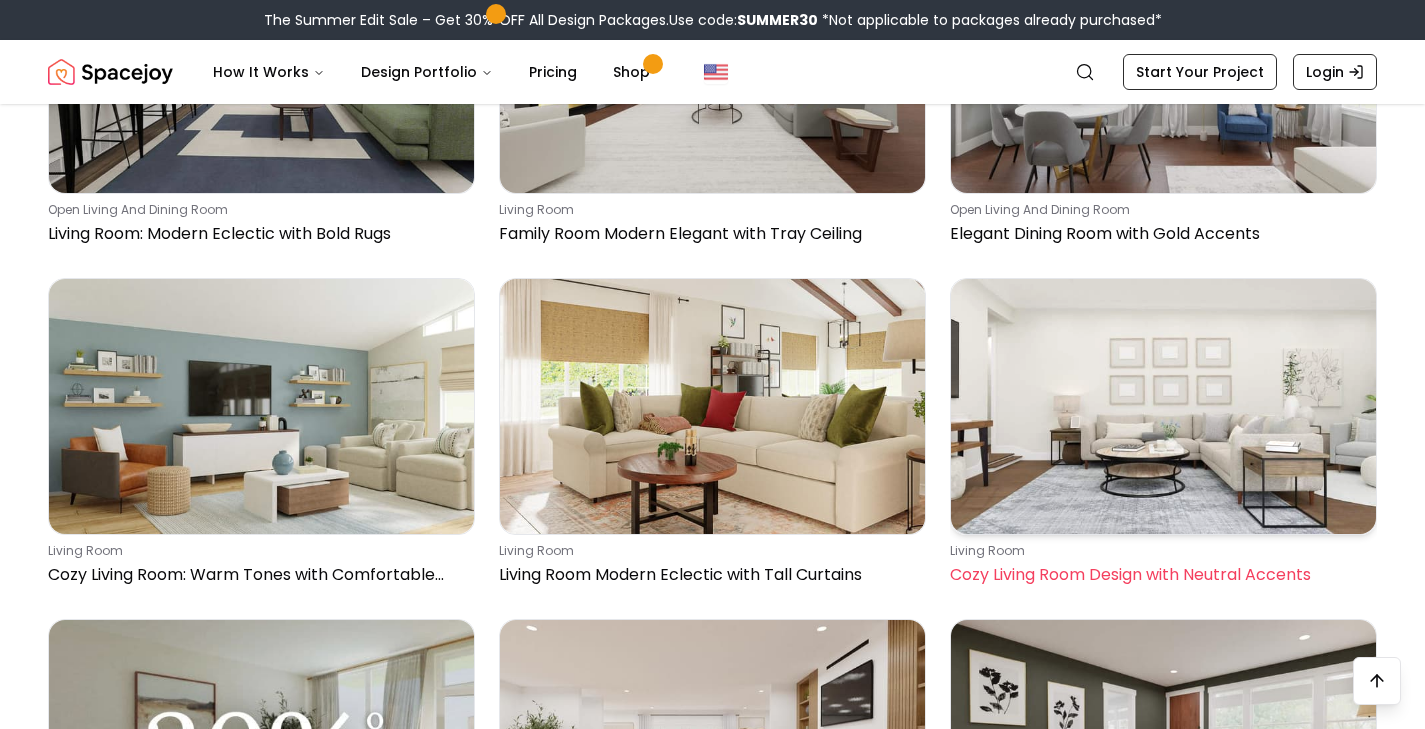 scroll, scrollTop: 4481, scrollLeft: 0, axis: vertical 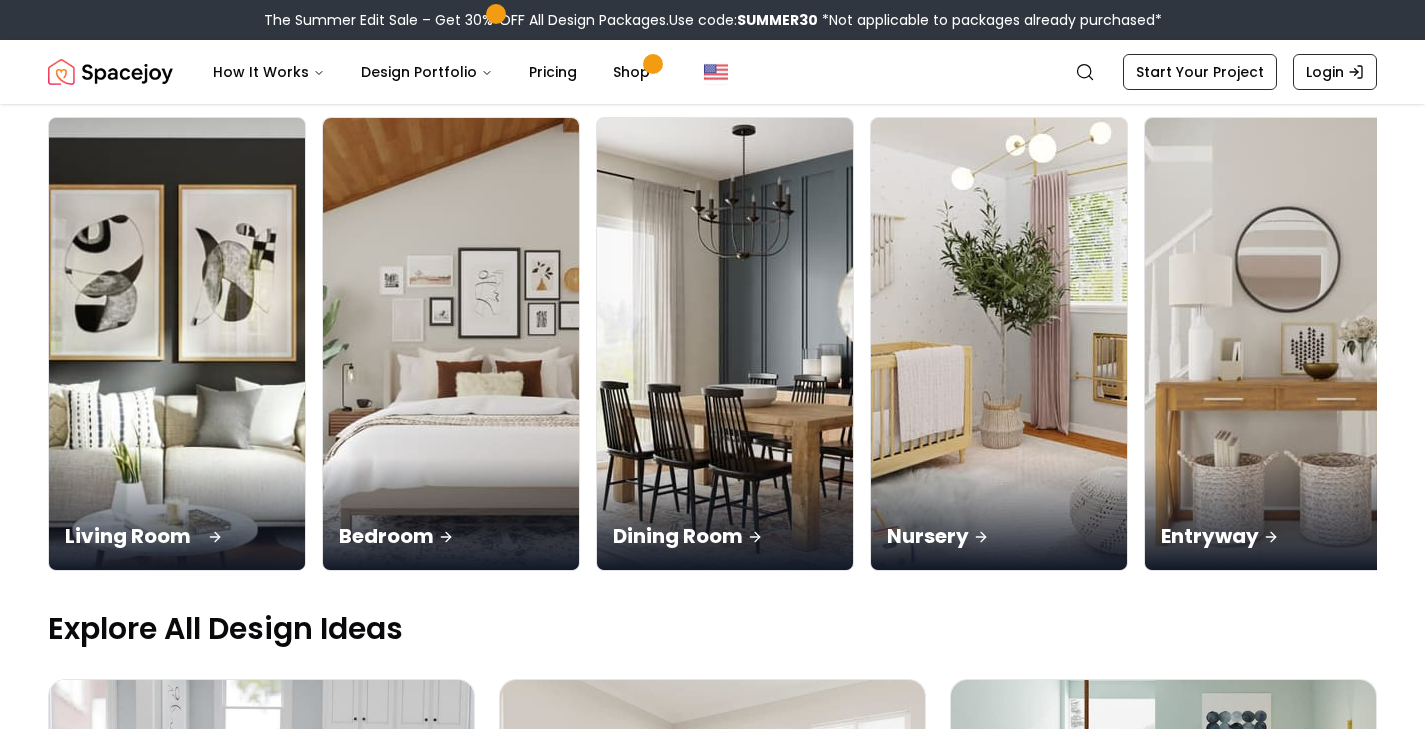 click on "Living Room" at bounding box center [177, 514] 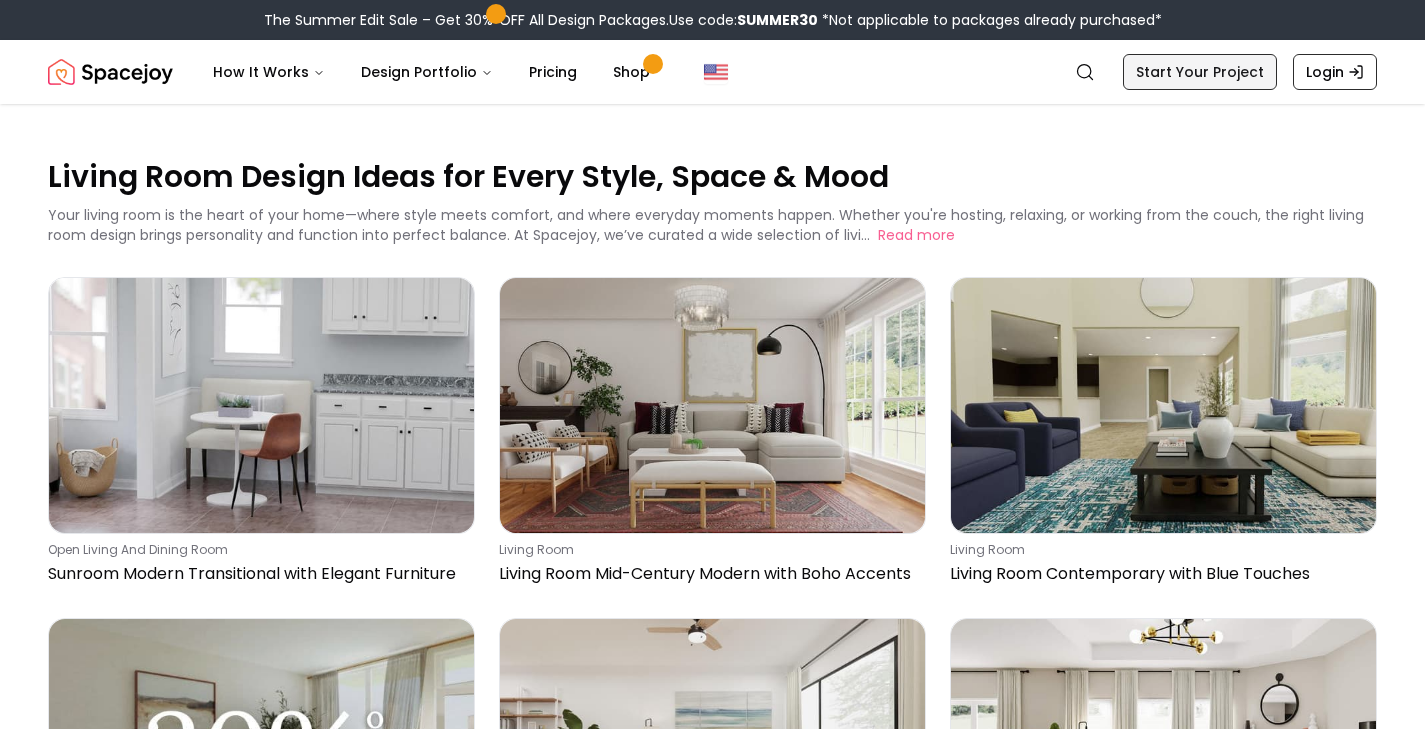 click on "Start Your Project" at bounding box center (1200, 72) 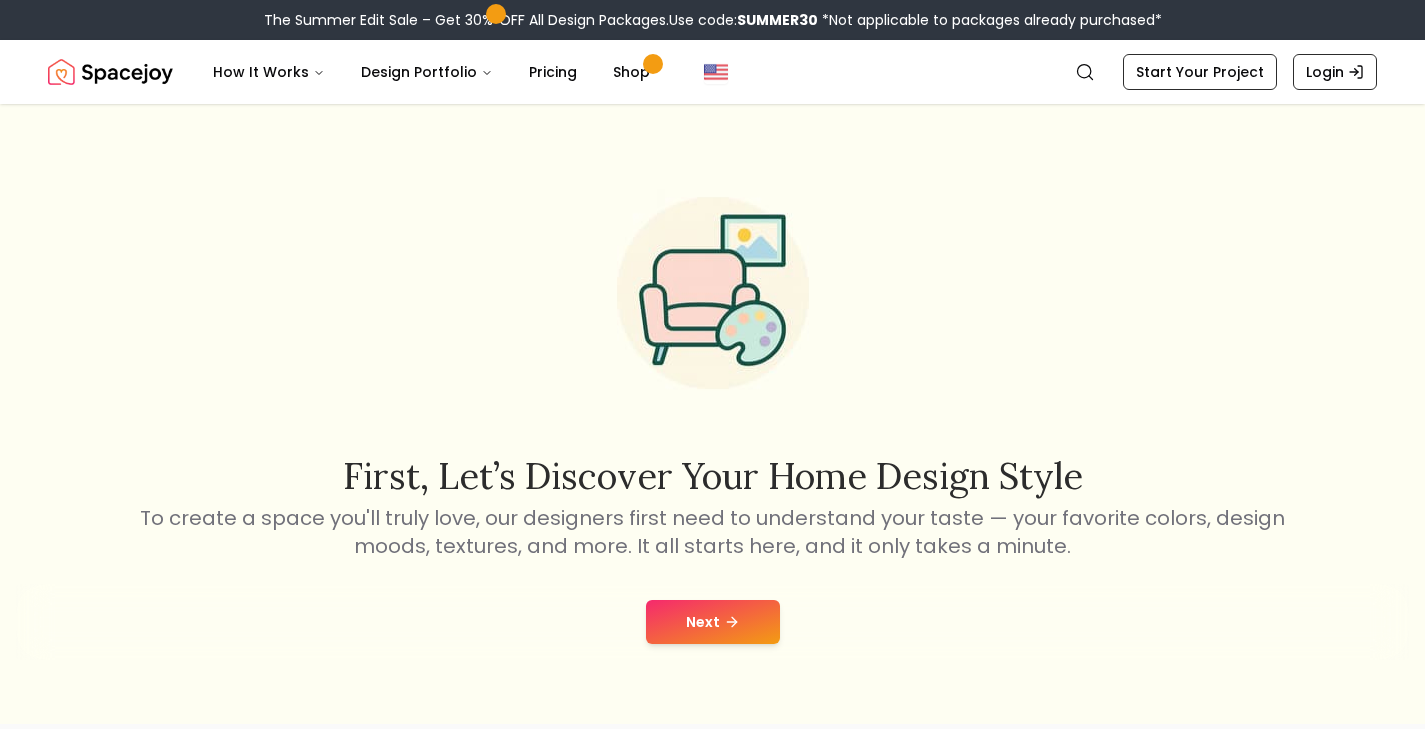 click on "Next" at bounding box center (713, 622) 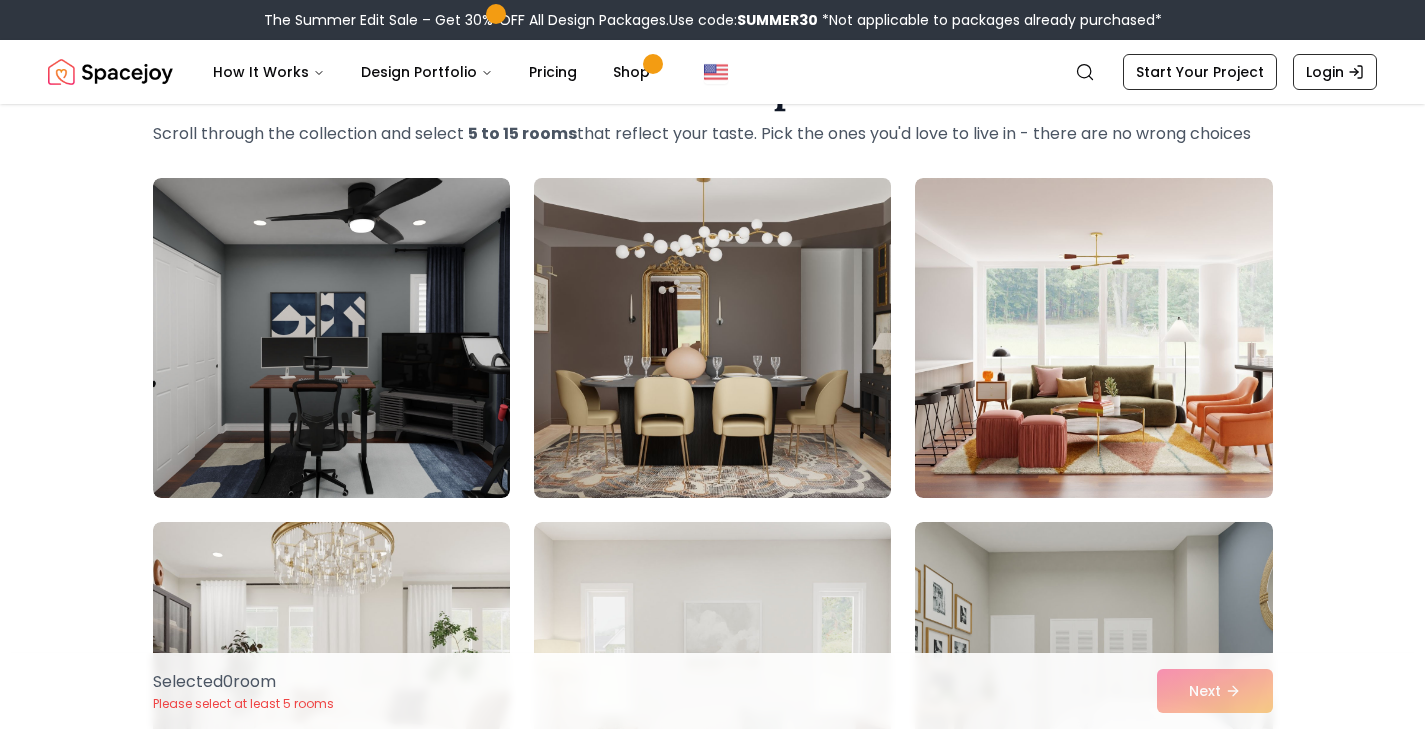click at bounding box center (712, 338) 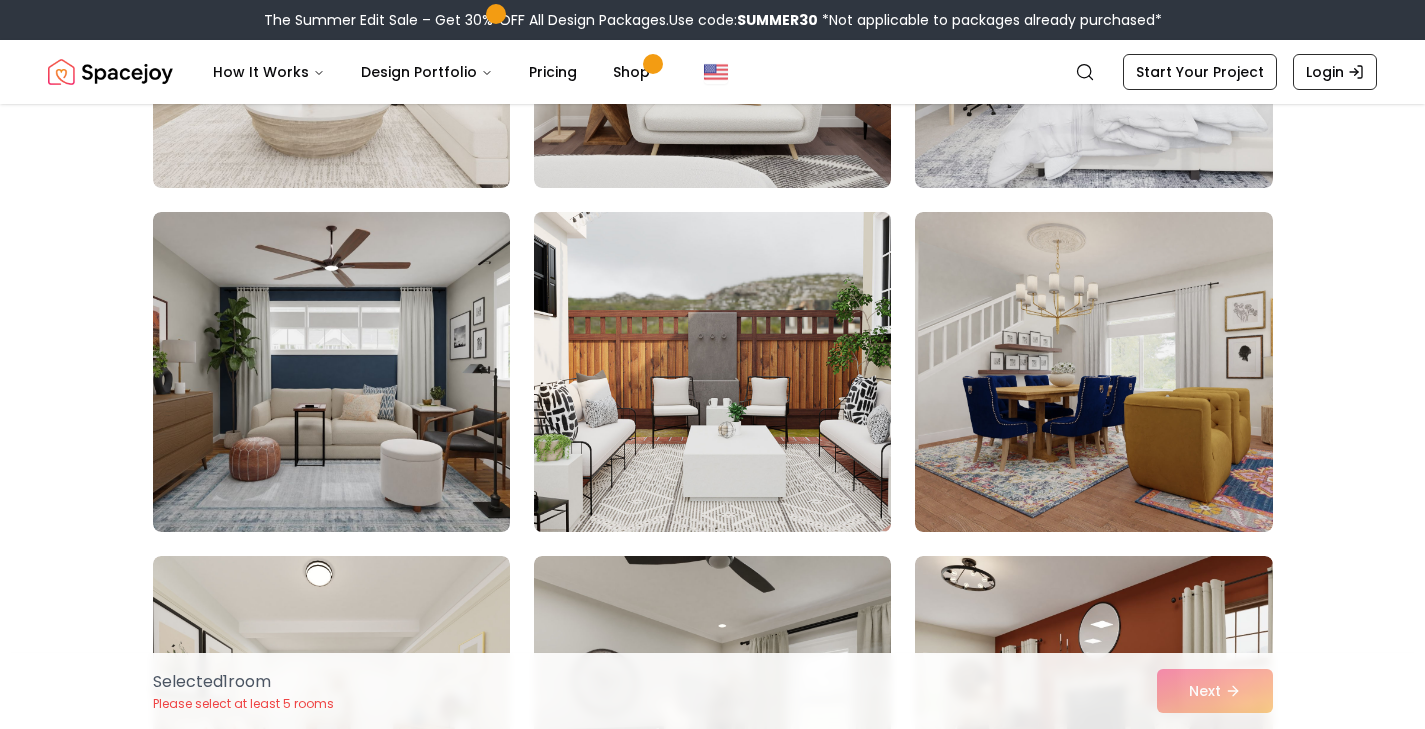 click at bounding box center (712, 372) 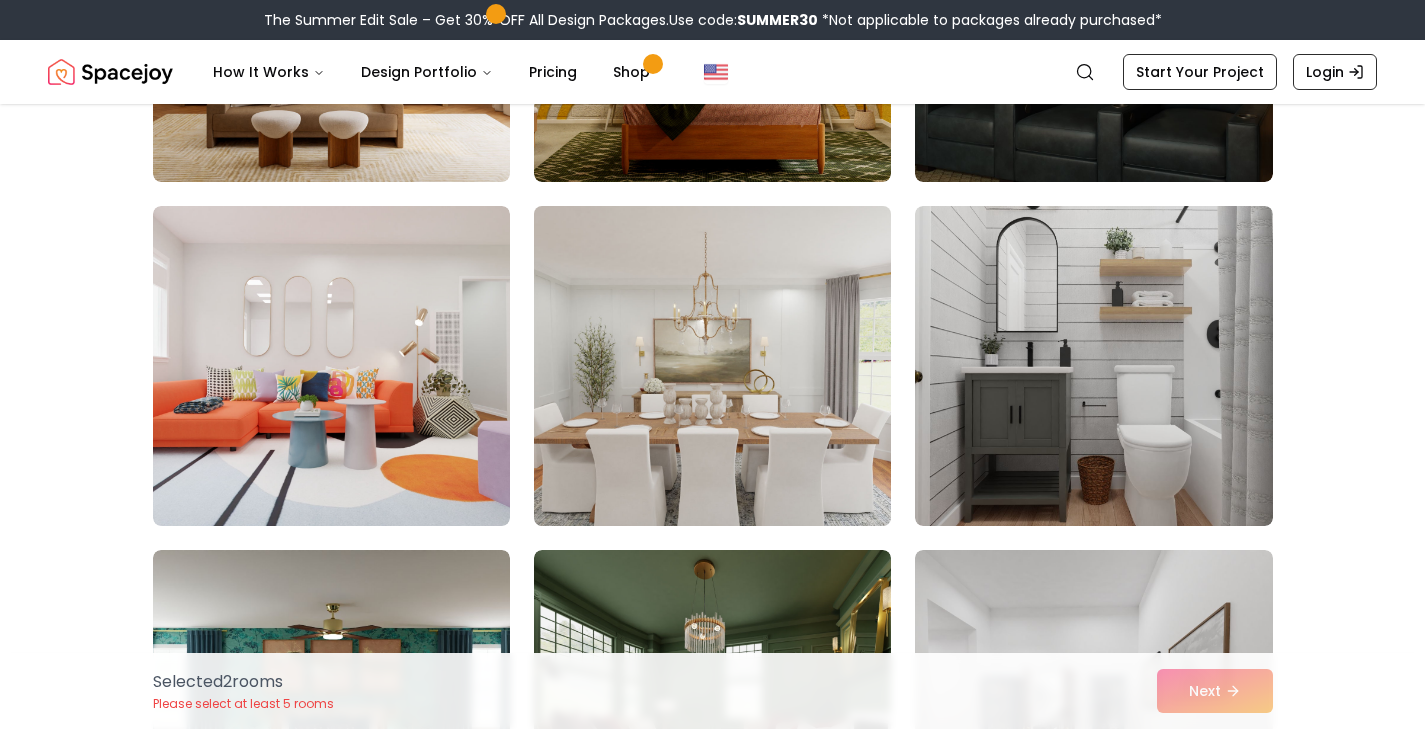 click at bounding box center (712, 366) 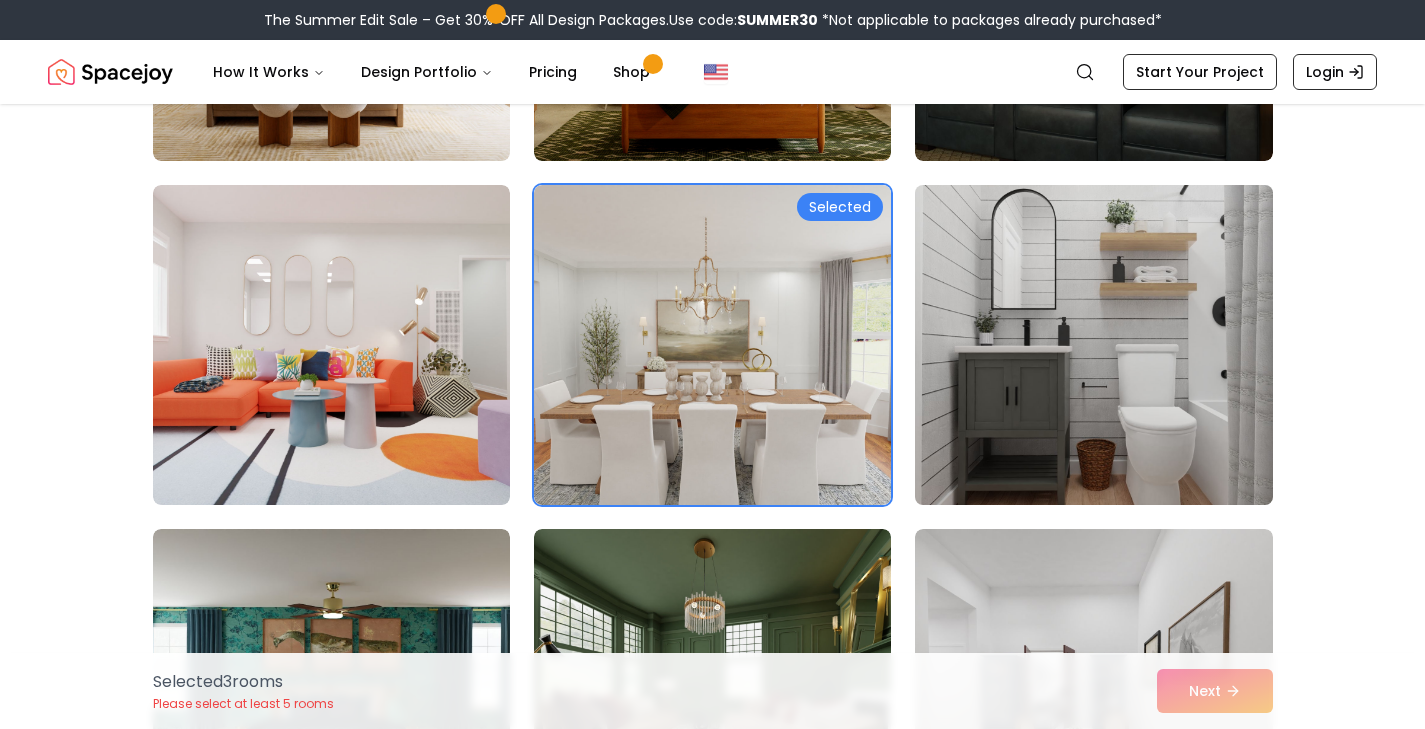 click at bounding box center [1093, 345] 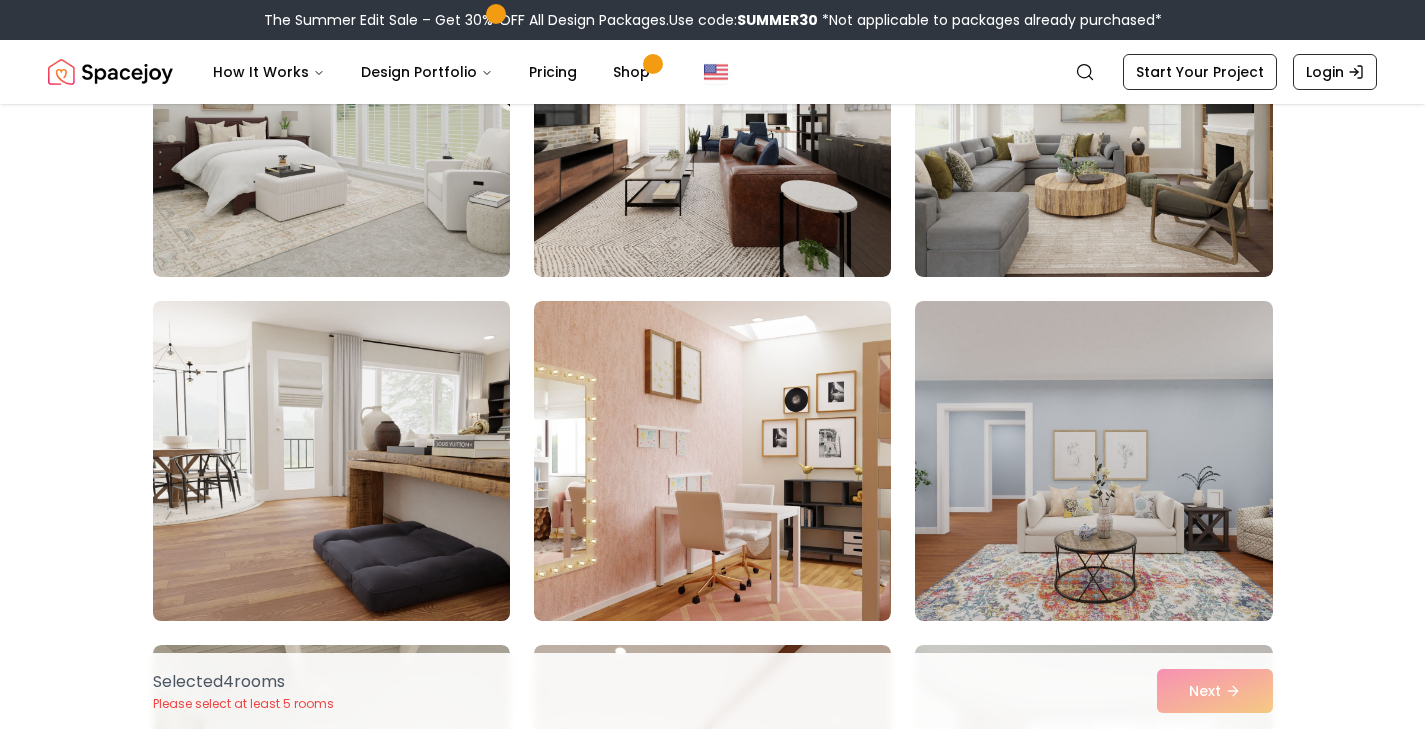 click at bounding box center (331, 461) 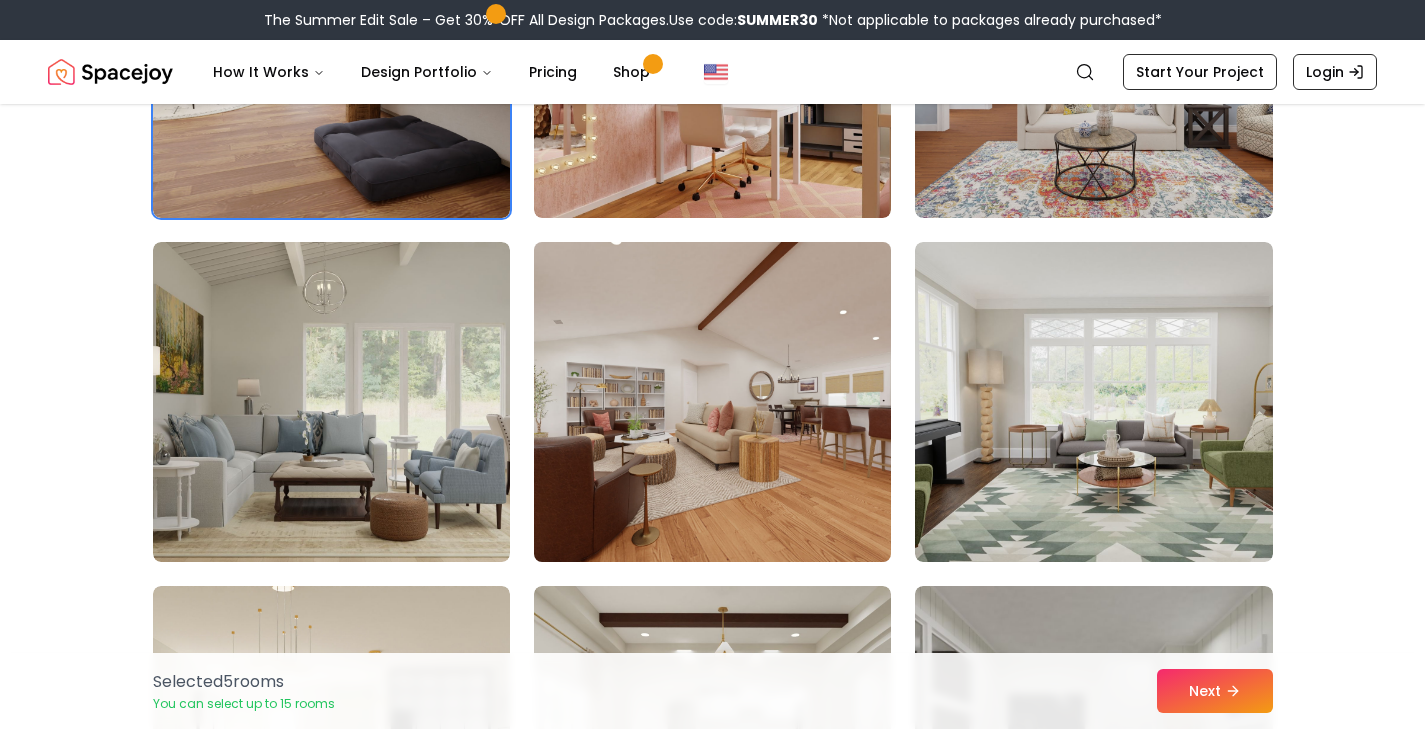 click at bounding box center [712, 402] 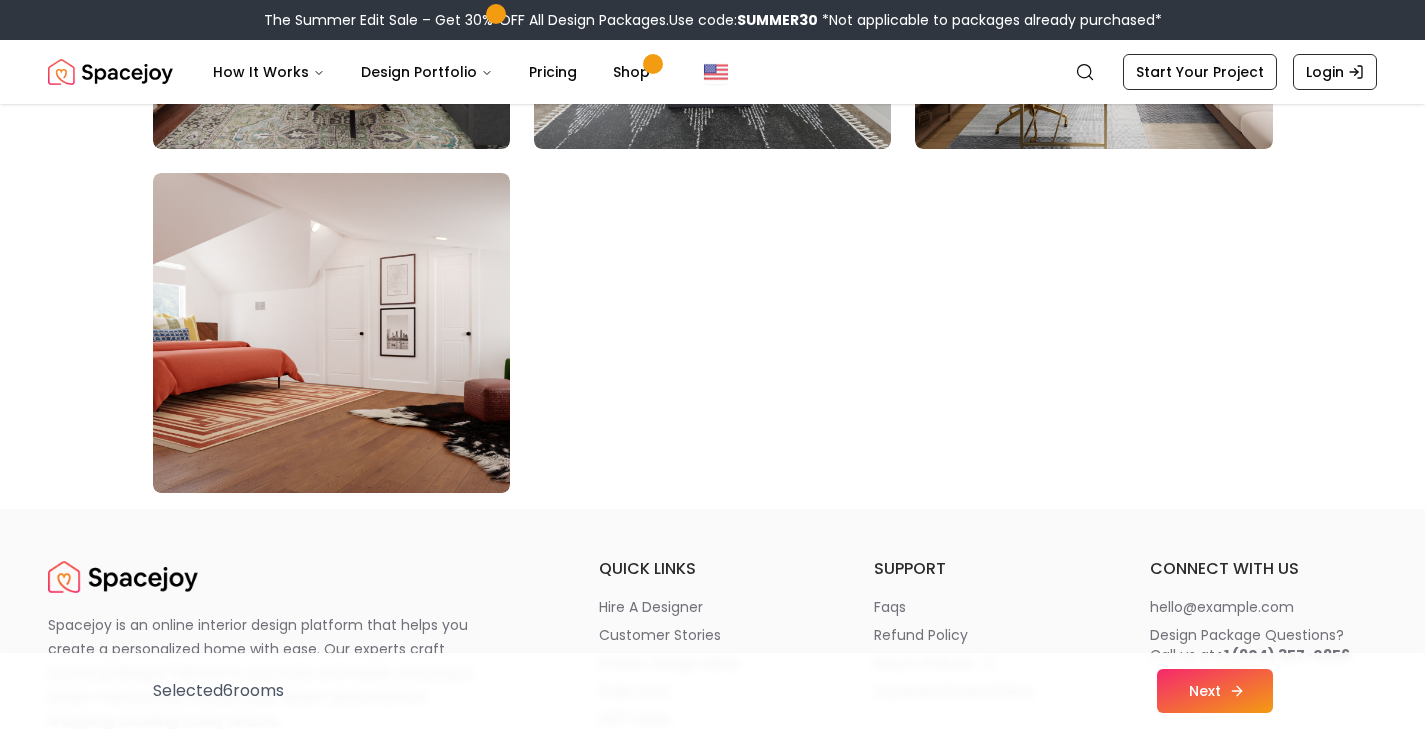 click on "Next" at bounding box center [1215, 691] 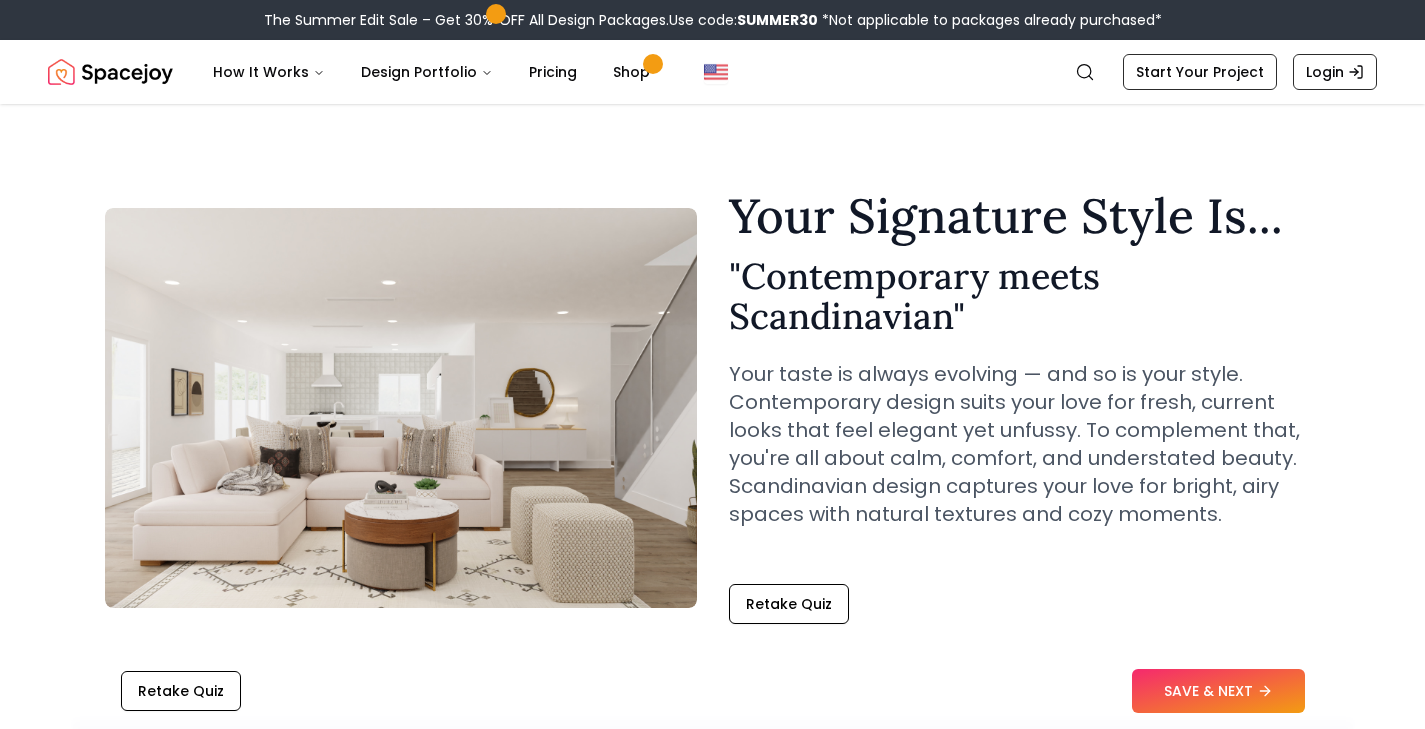 scroll, scrollTop: 0, scrollLeft: 0, axis: both 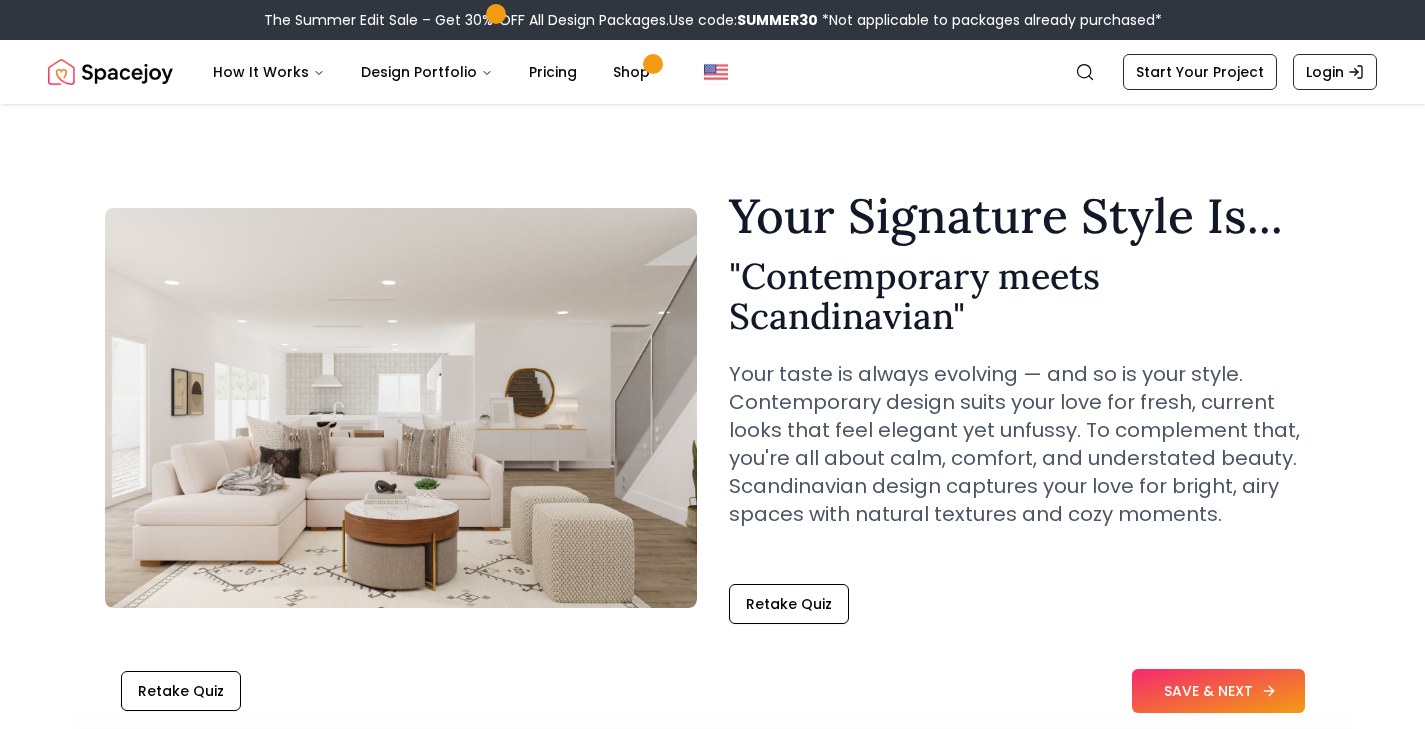 click on "SAVE & NEXT" at bounding box center (1218, 691) 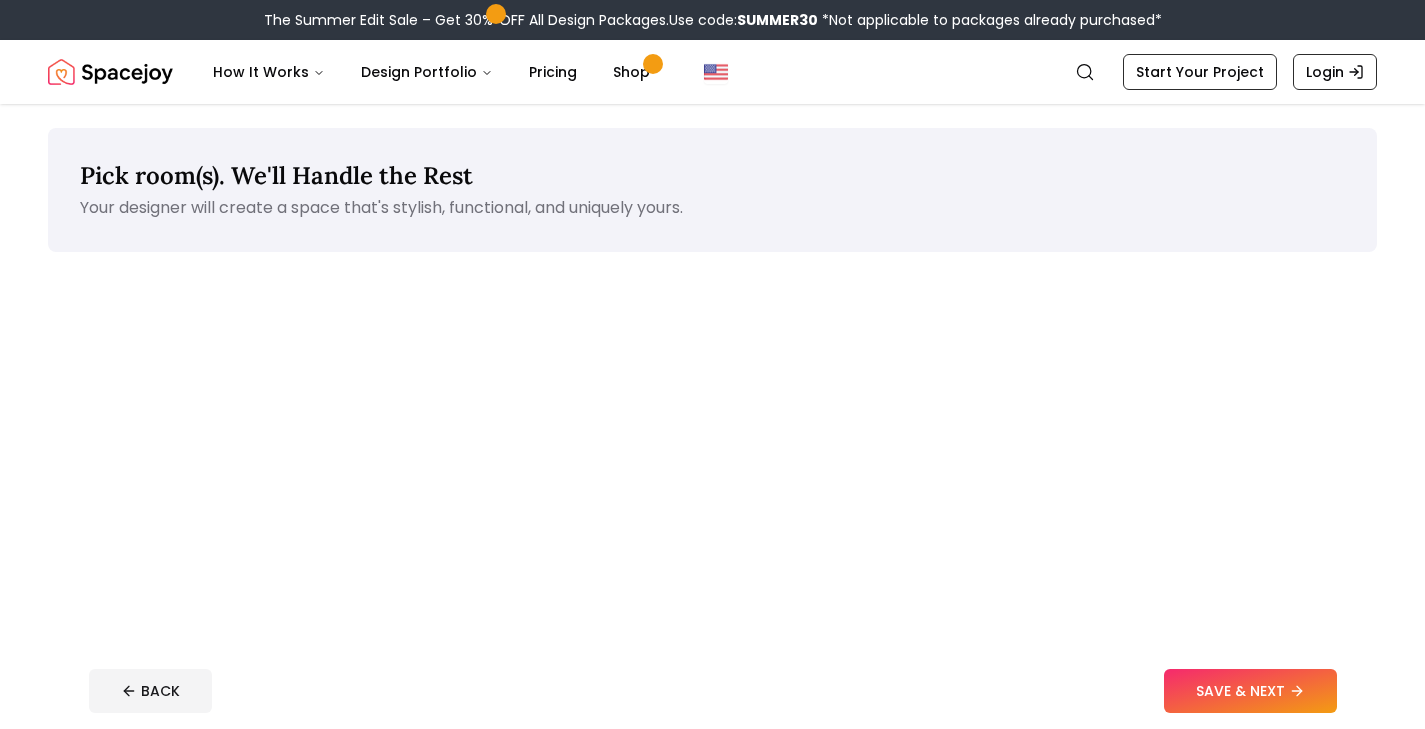 scroll, scrollTop: 0, scrollLeft: 0, axis: both 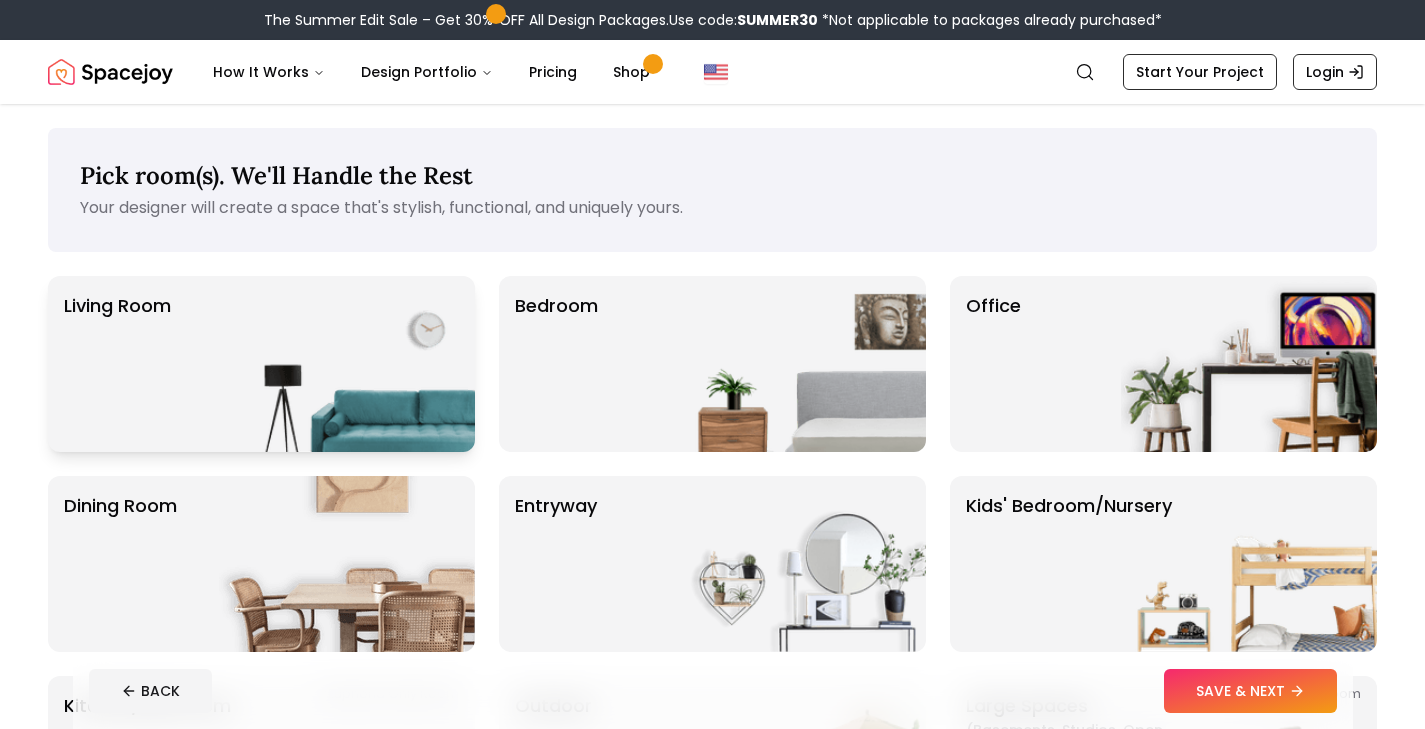 click at bounding box center (347, 364) 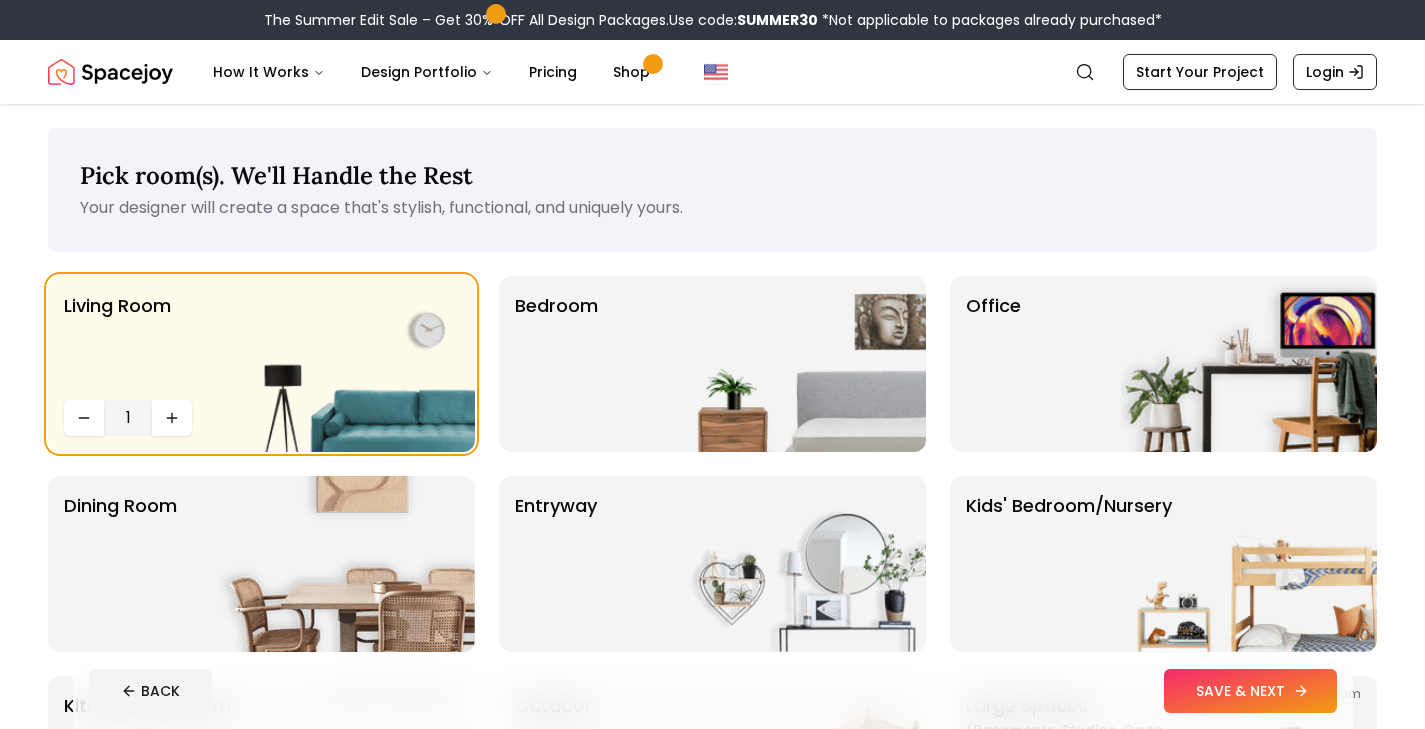 click on "SAVE & NEXT" at bounding box center [1250, 691] 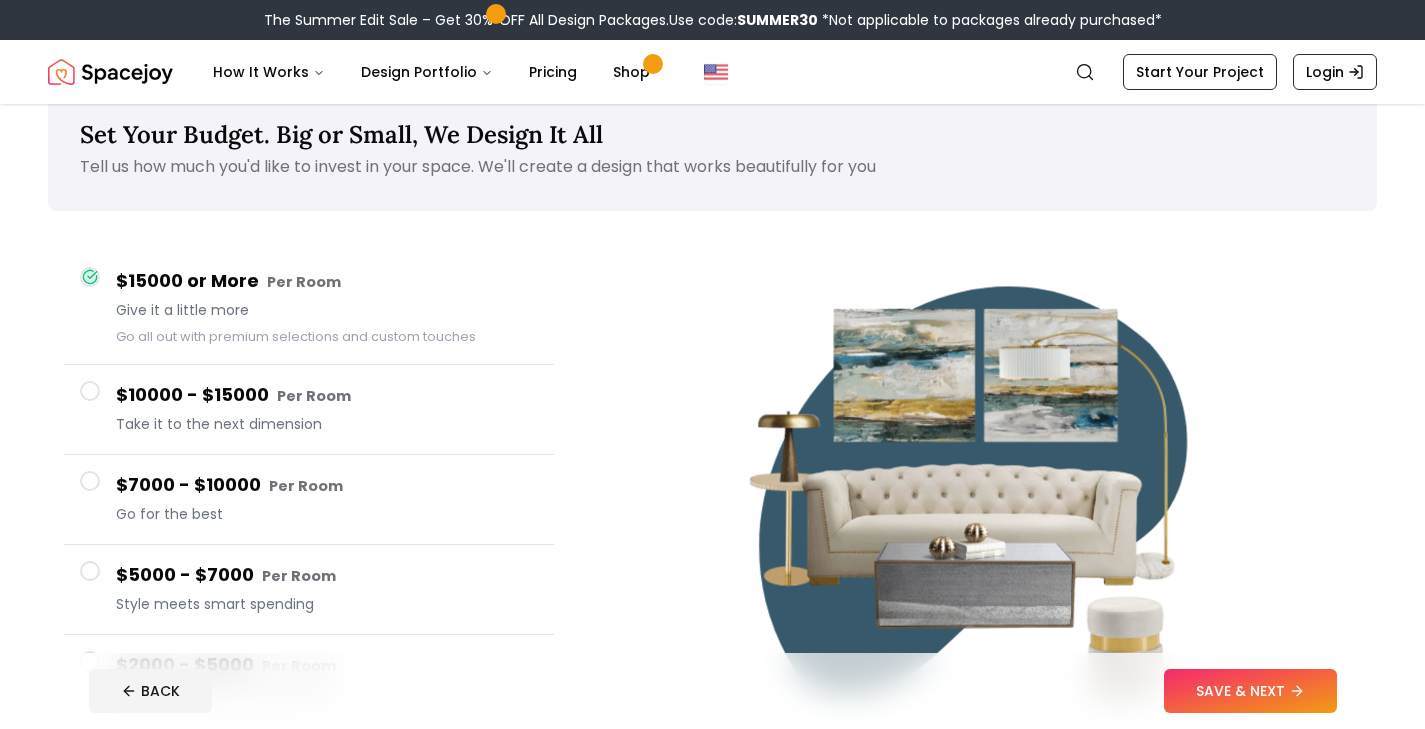 scroll, scrollTop: 43, scrollLeft: 0, axis: vertical 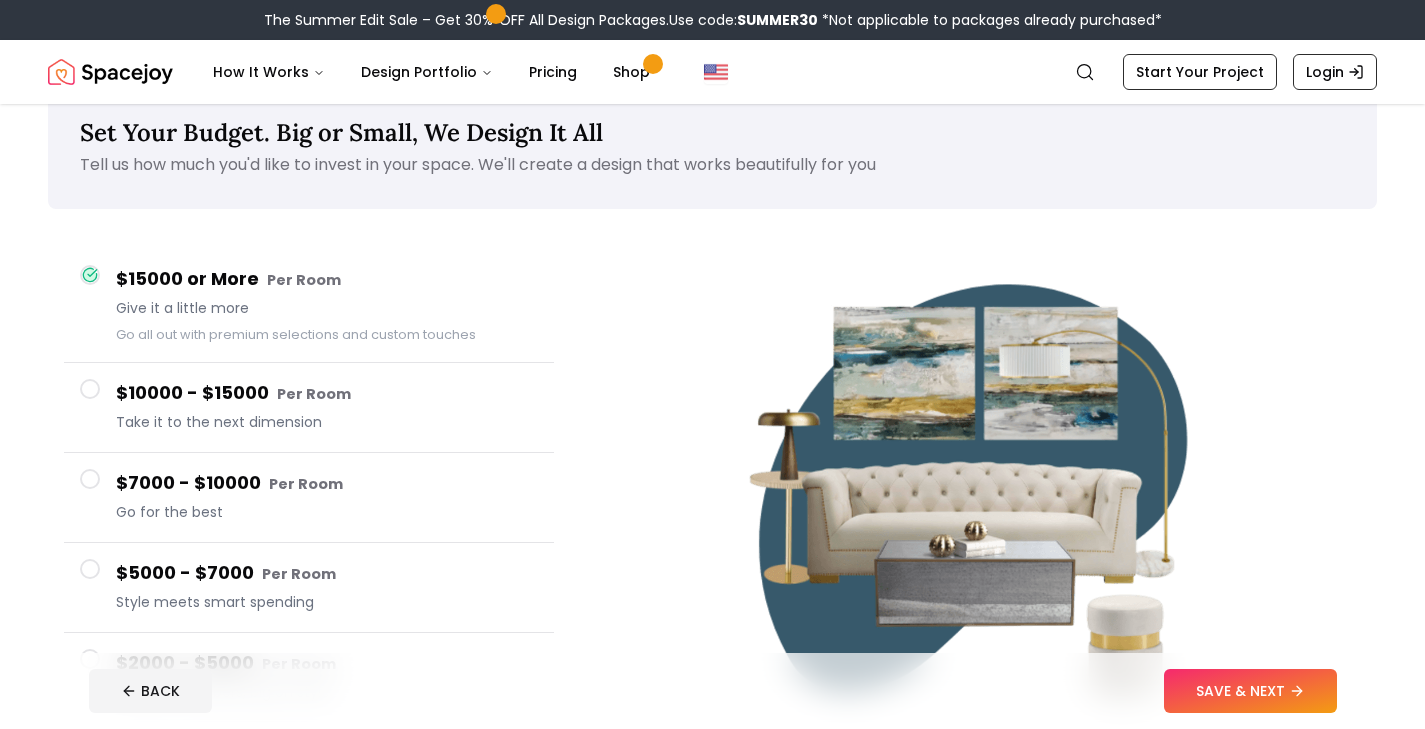 click at bounding box center [90, 569] 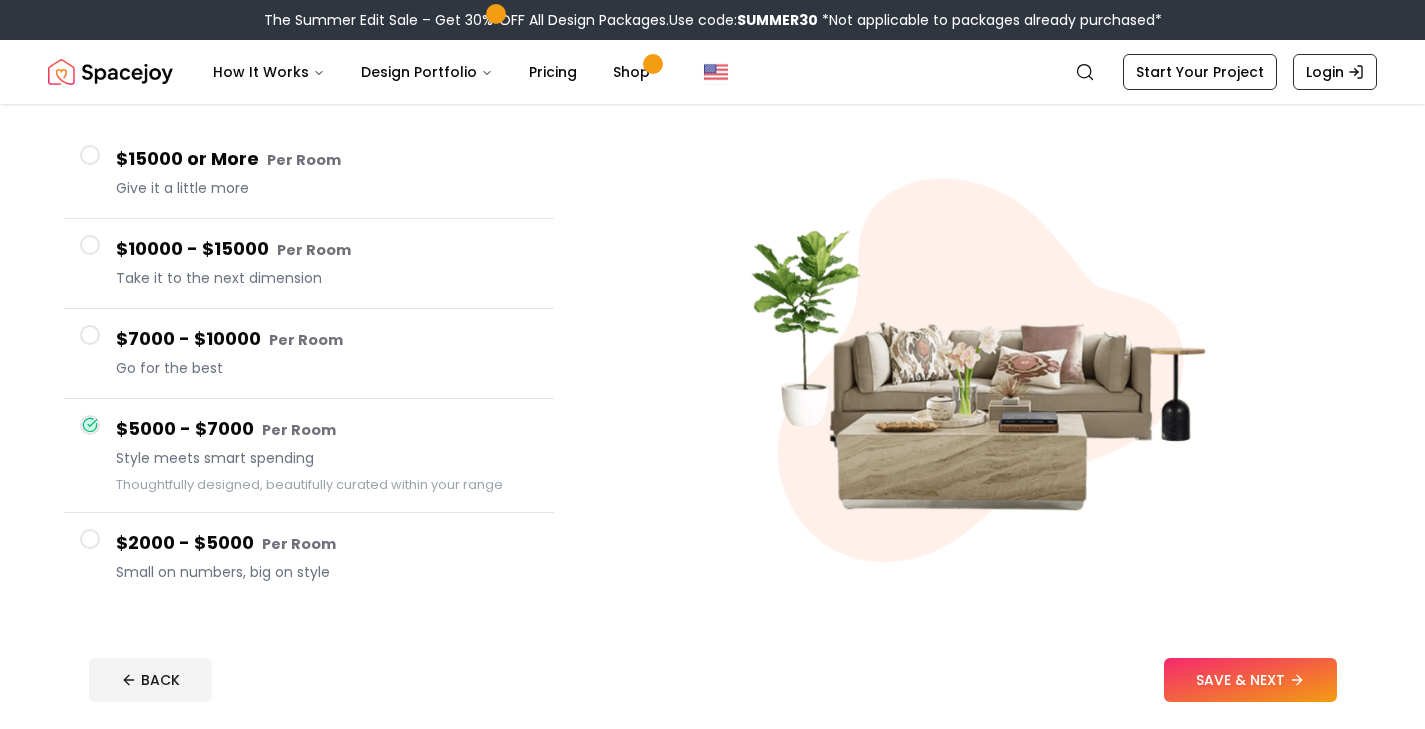 scroll, scrollTop: 164, scrollLeft: 0, axis: vertical 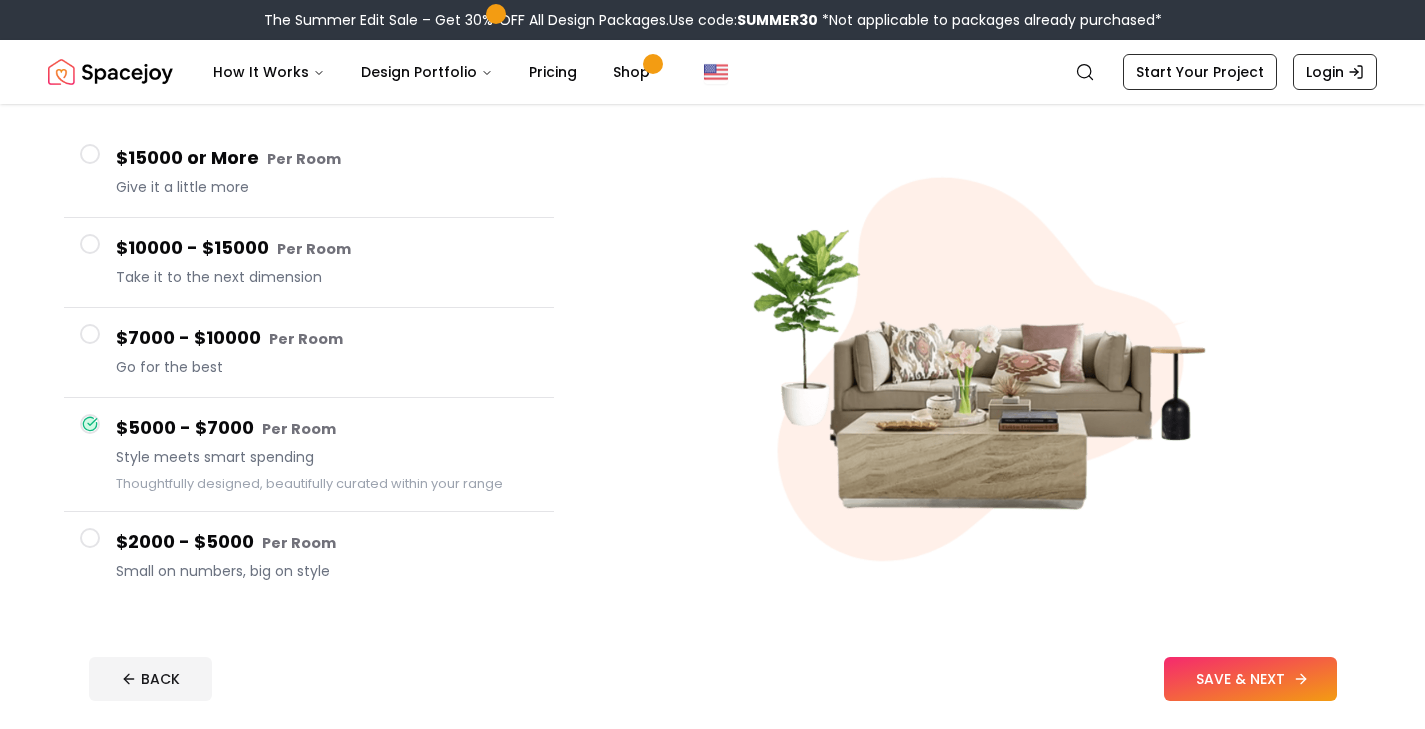 click on "SAVE & NEXT" at bounding box center (1250, 679) 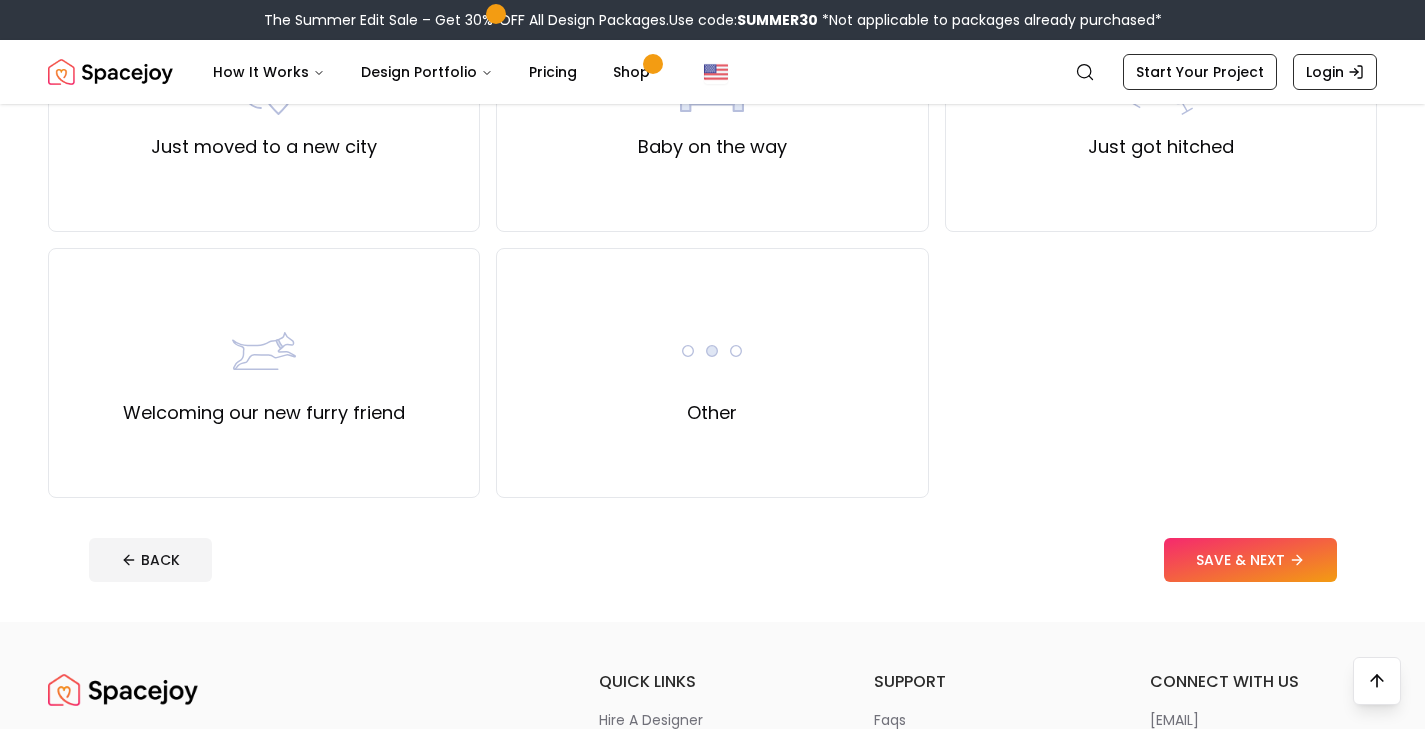 scroll, scrollTop: 831, scrollLeft: 0, axis: vertical 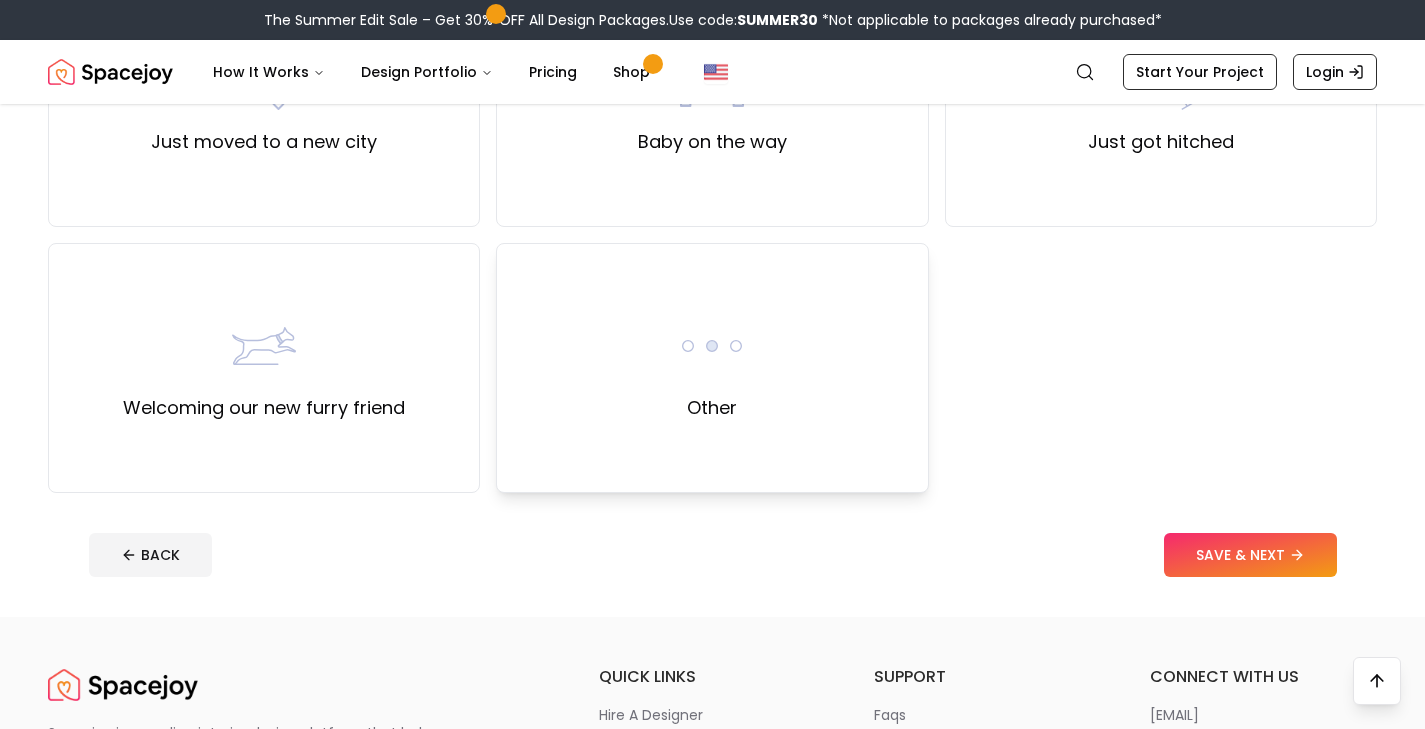 click at bounding box center [712, 346] 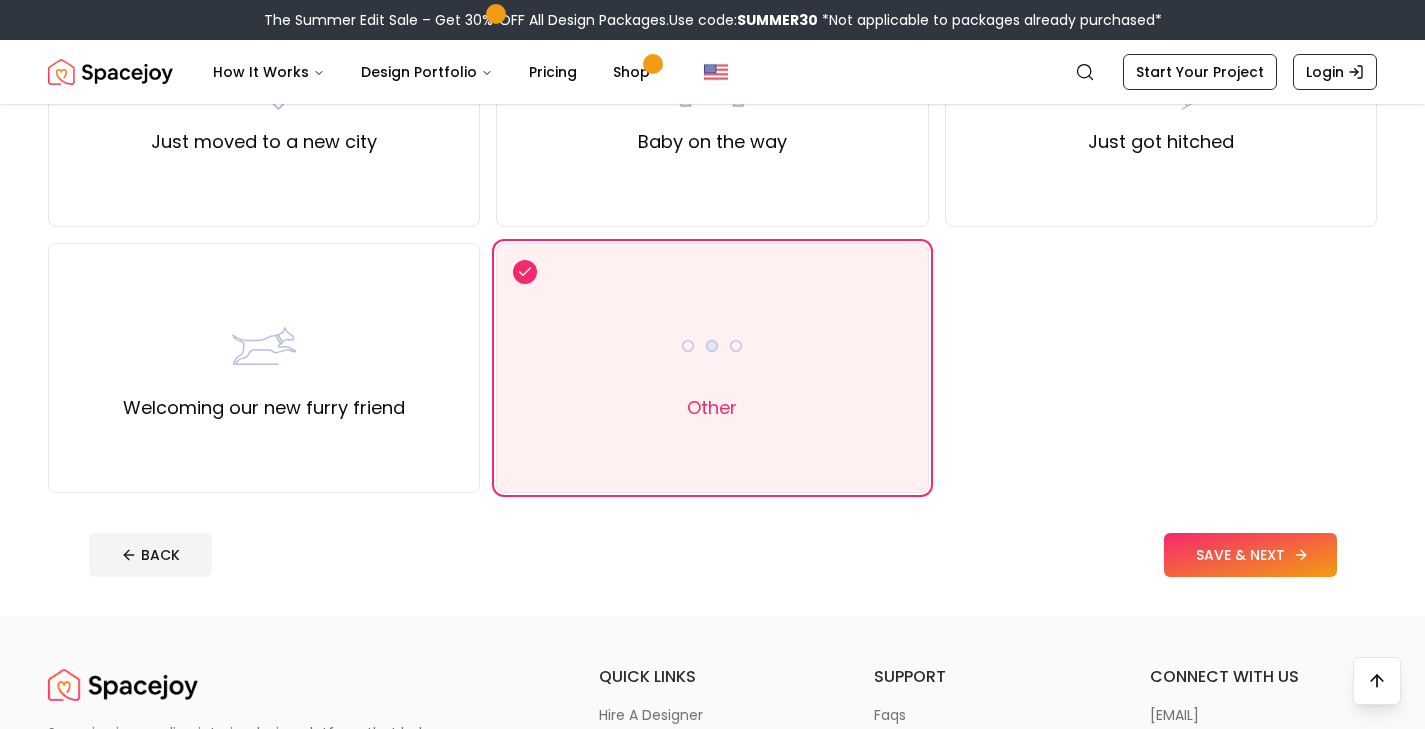 click on "SAVE & NEXT" at bounding box center [1250, 555] 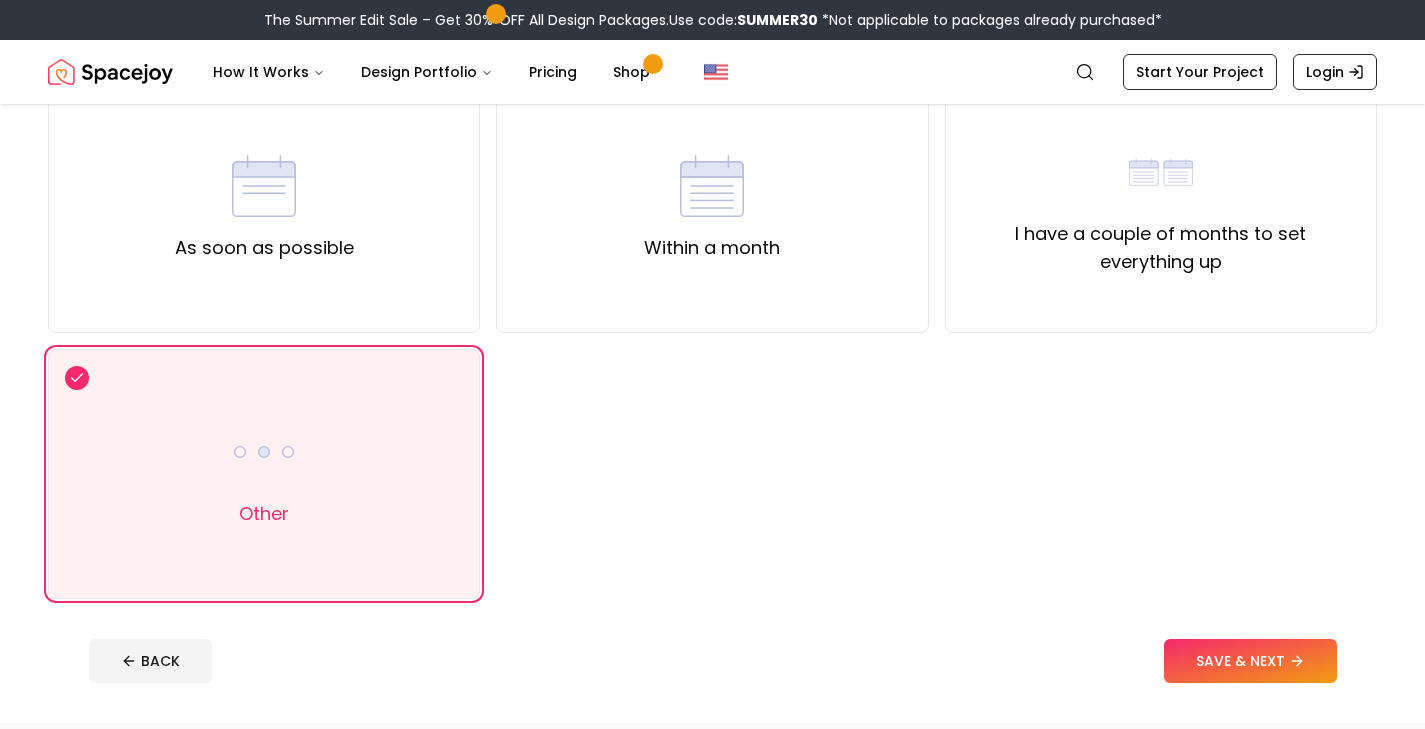scroll, scrollTop: 193, scrollLeft: 0, axis: vertical 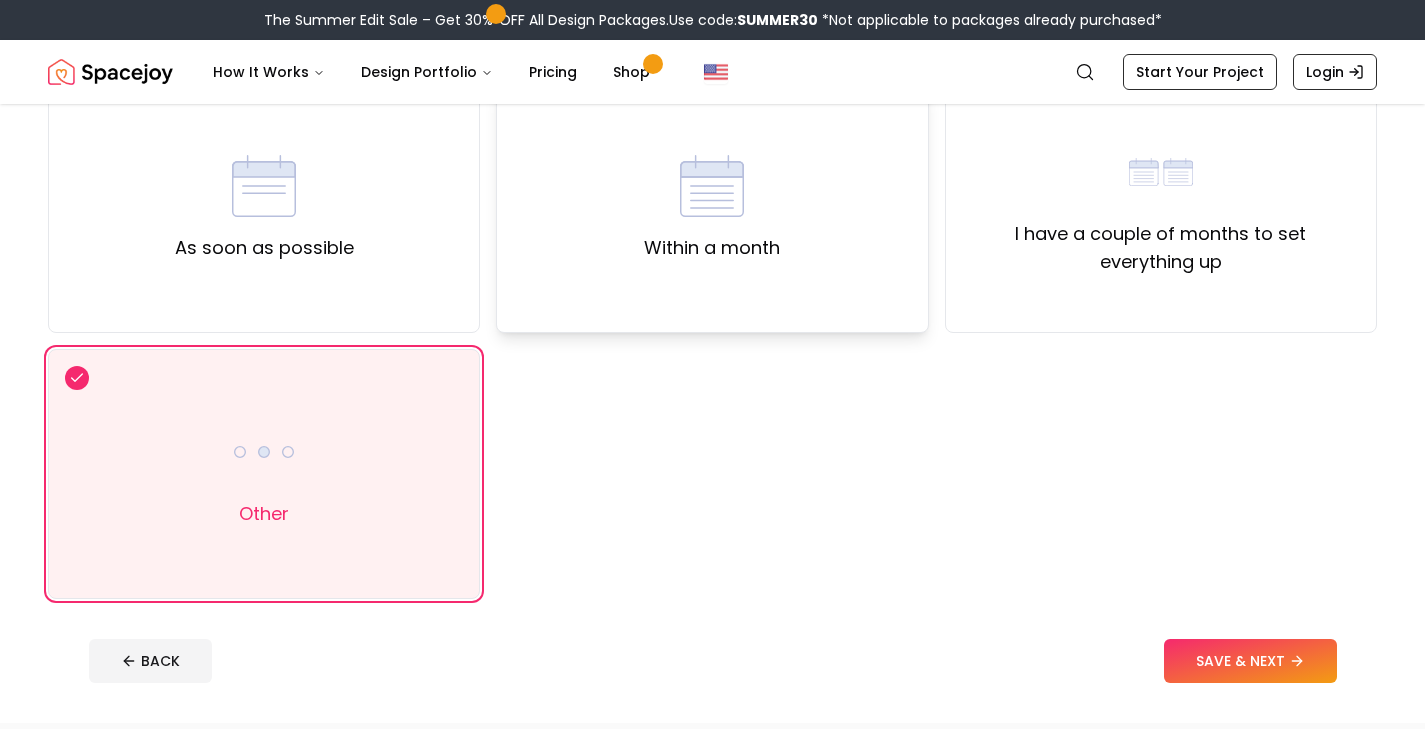 click at bounding box center [712, 186] 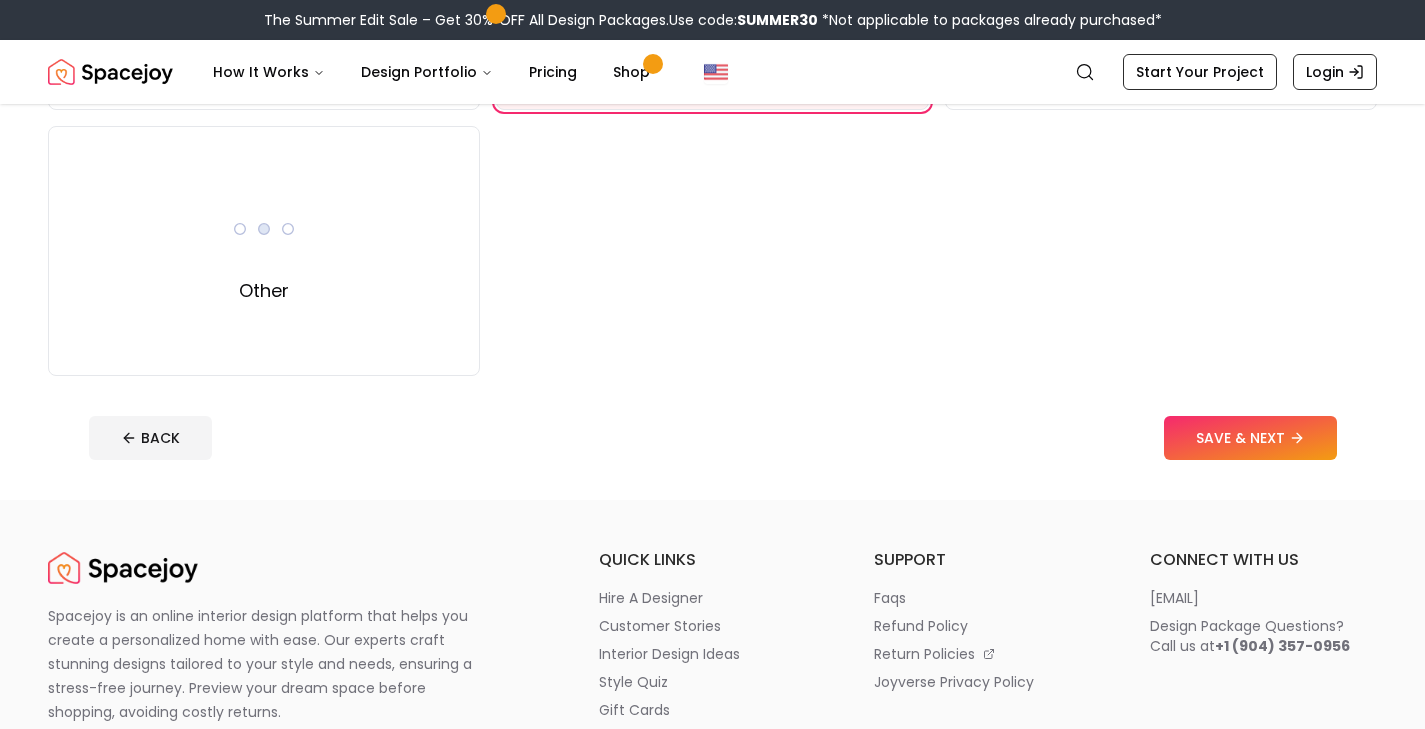 scroll, scrollTop: 420, scrollLeft: 0, axis: vertical 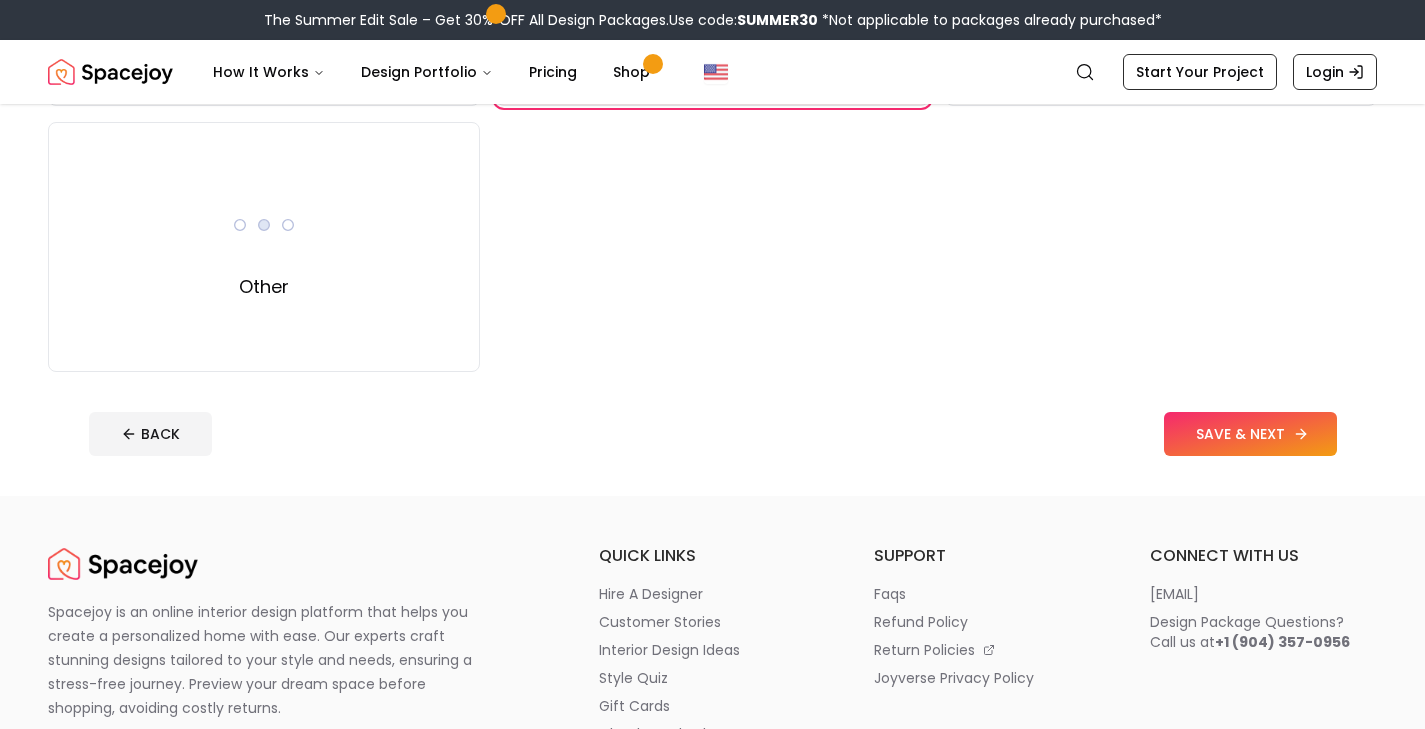 click on "SAVE & NEXT" at bounding box center (1250, 434) 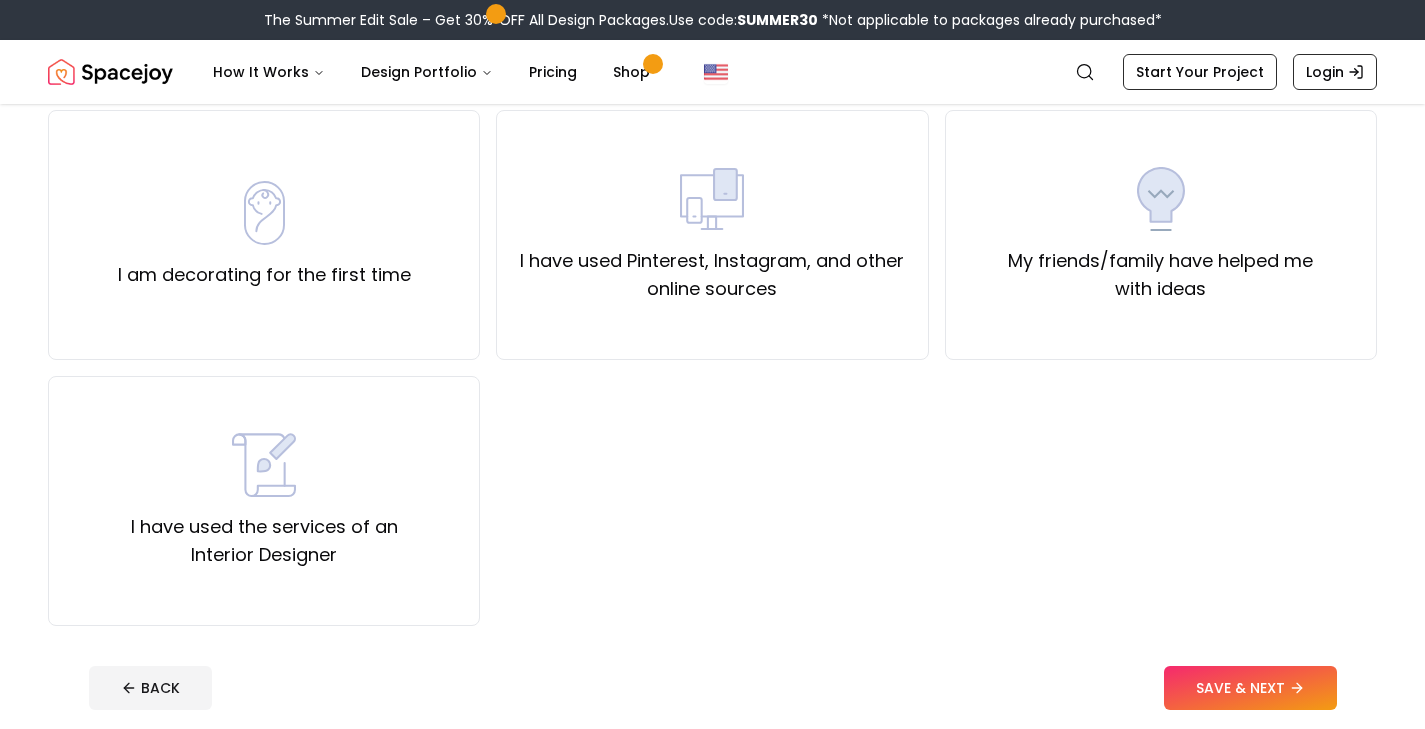 scroll, scrollTop: 167, scrollLeft: 0, axis: vertical 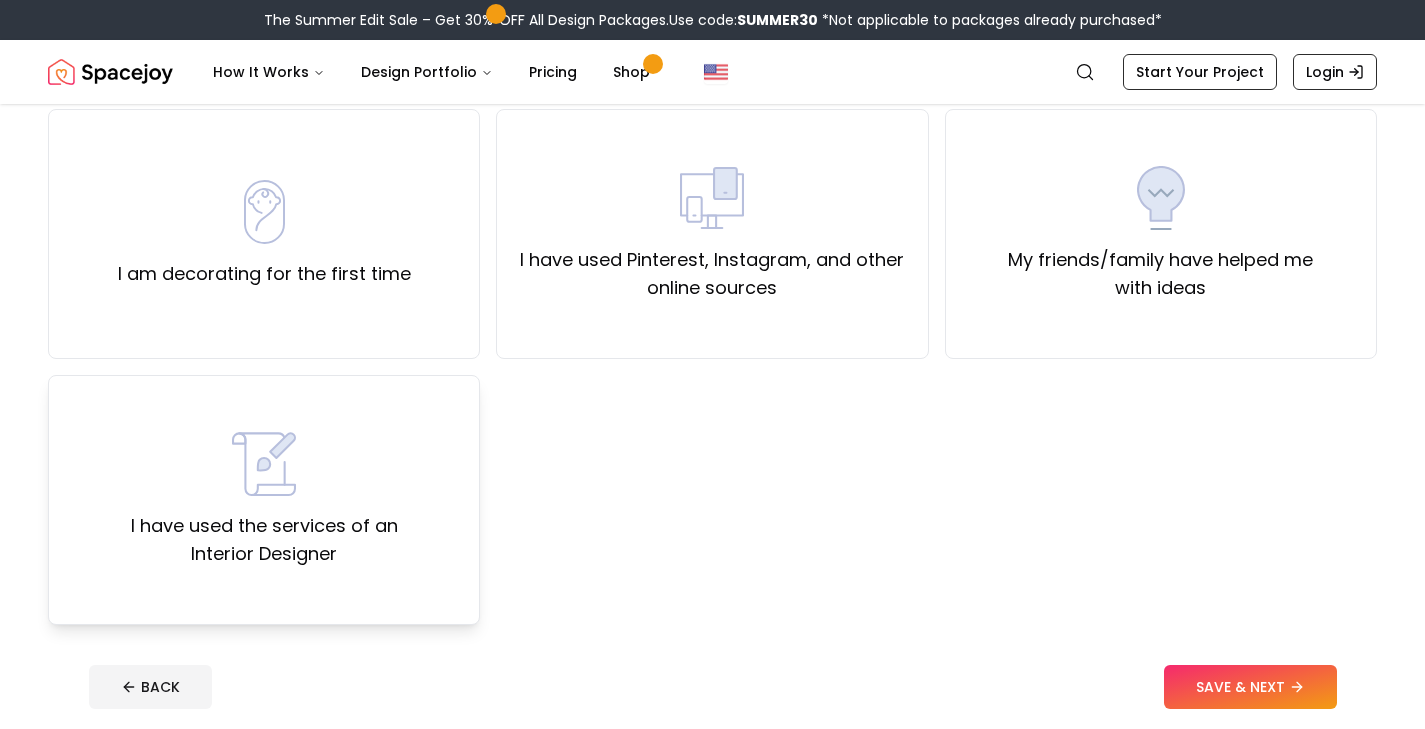 click on "I have used the services of an Interior Designer" at bounding box center (264, 500) 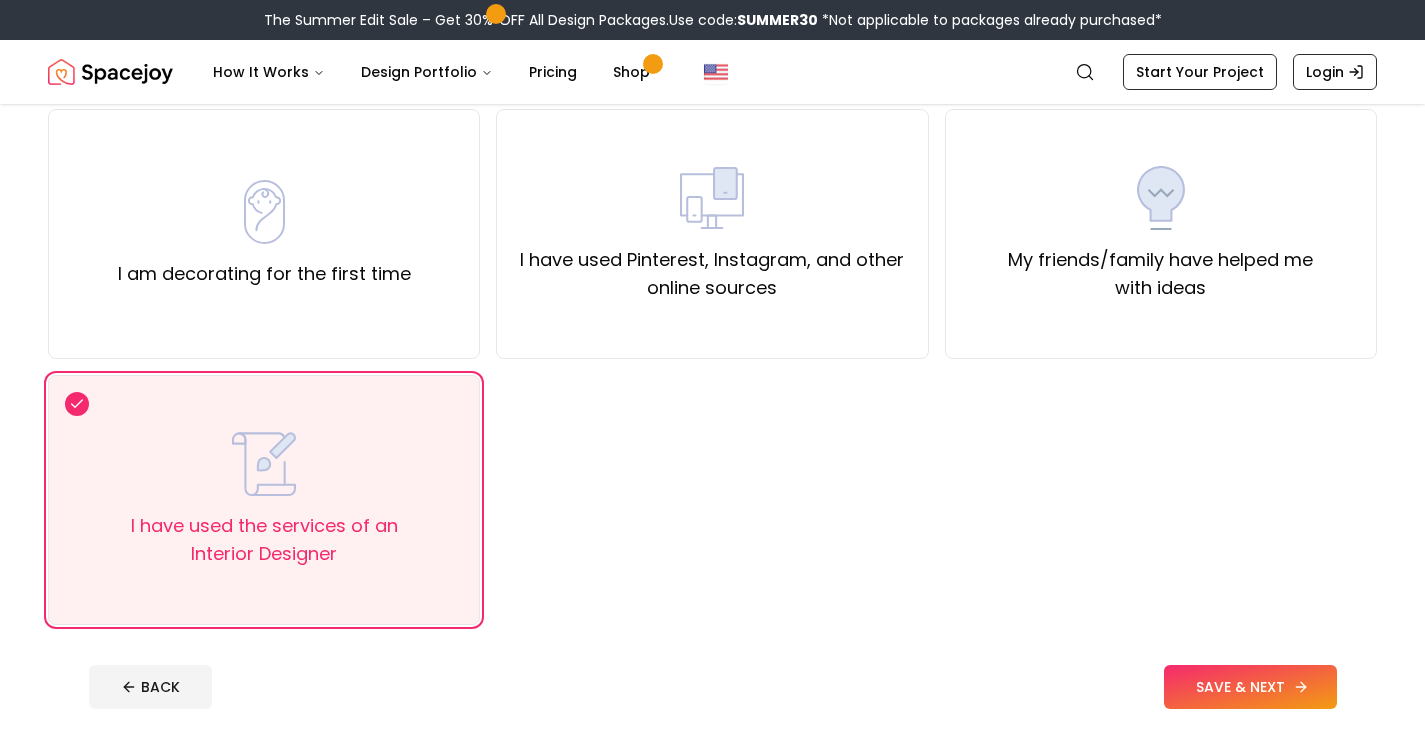 click on "SAVE & NEXT" at bounding box center (1250, 687) 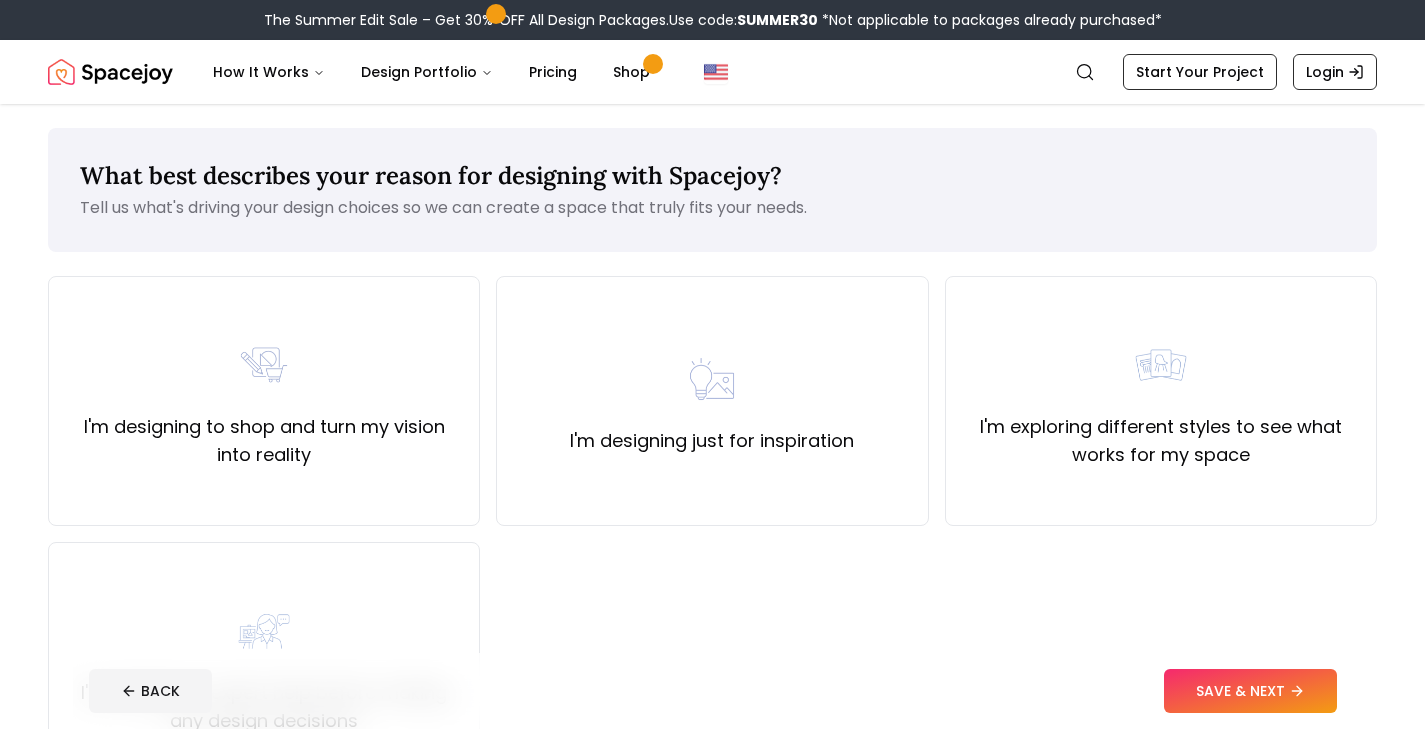 scroll, scrollTop: 37, scrollLeft: 0, axis: vertical 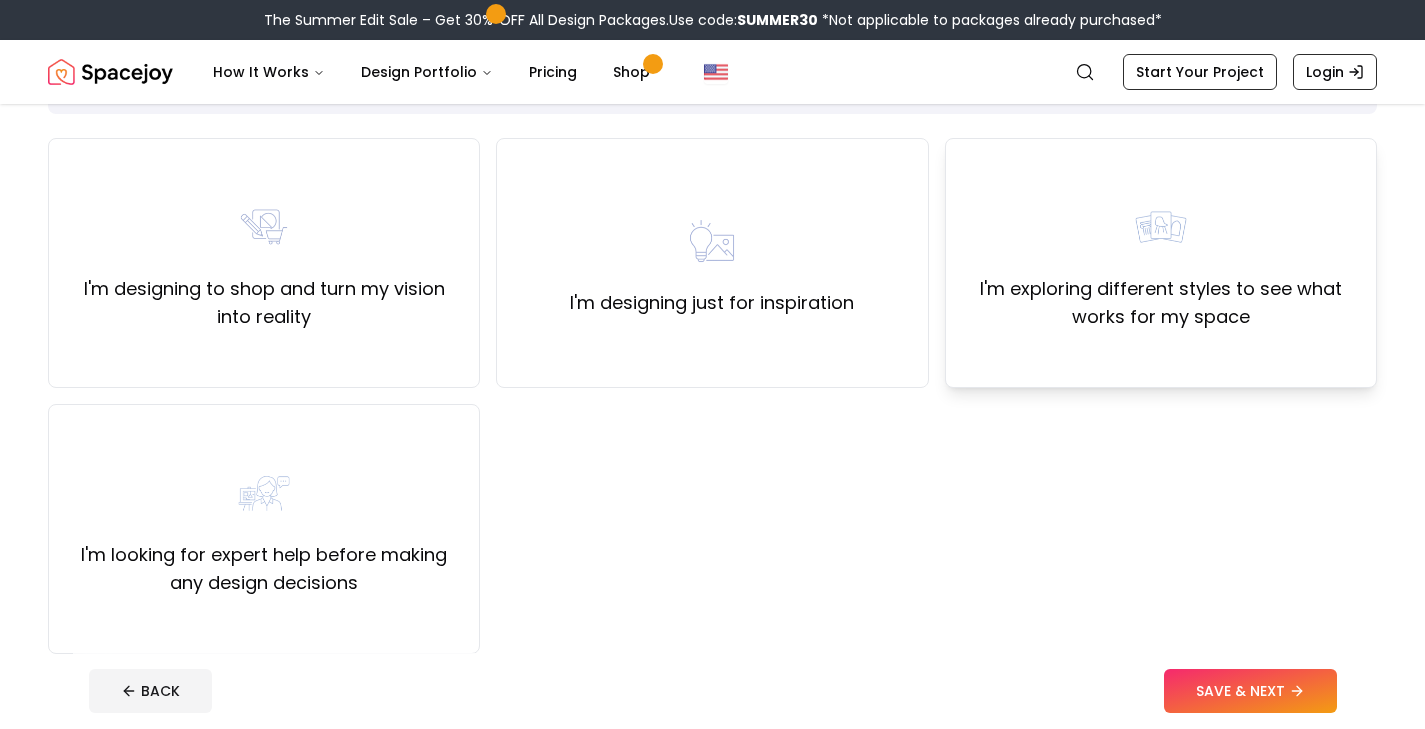 click on "I'm exploring different styles to see what works for my space" at bounding box center (1161, 303) 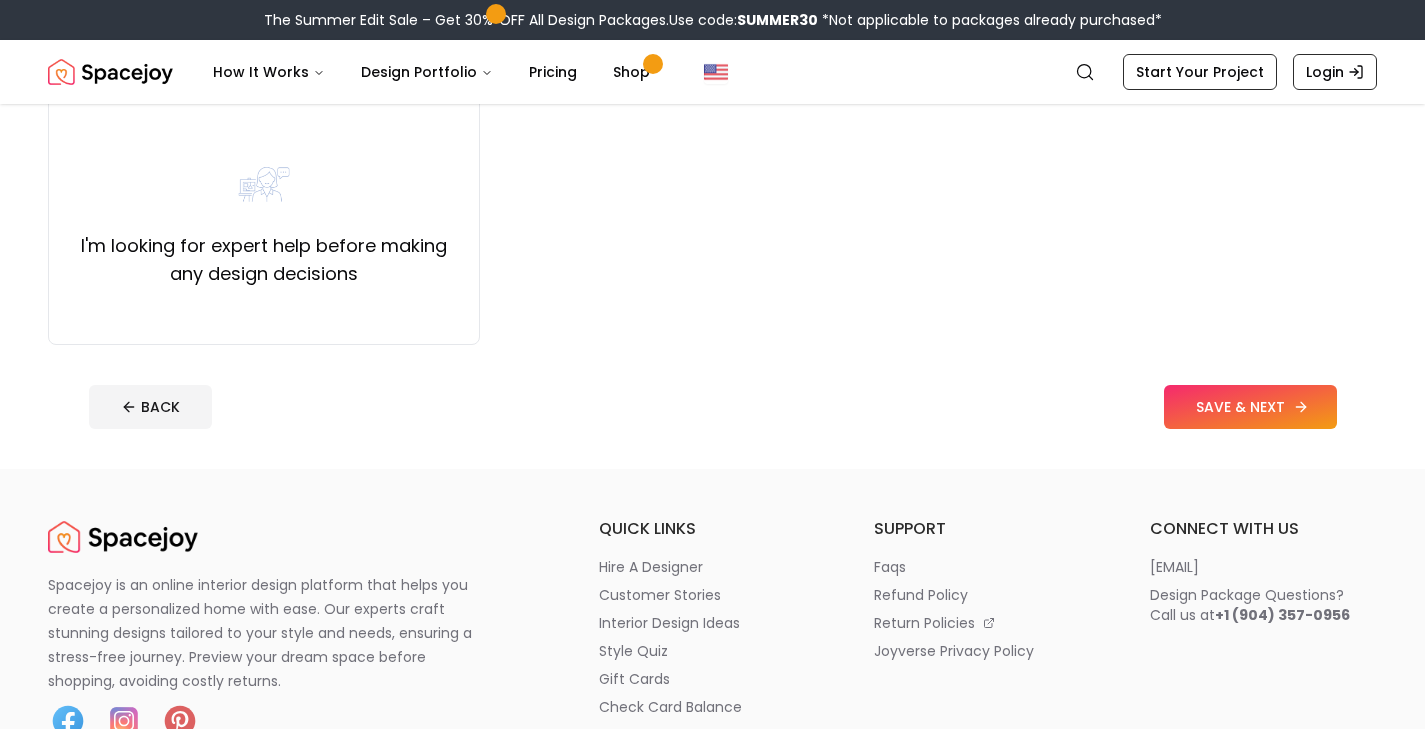 click on "SAVE & NEXT" at bounding box center (1250, 407) 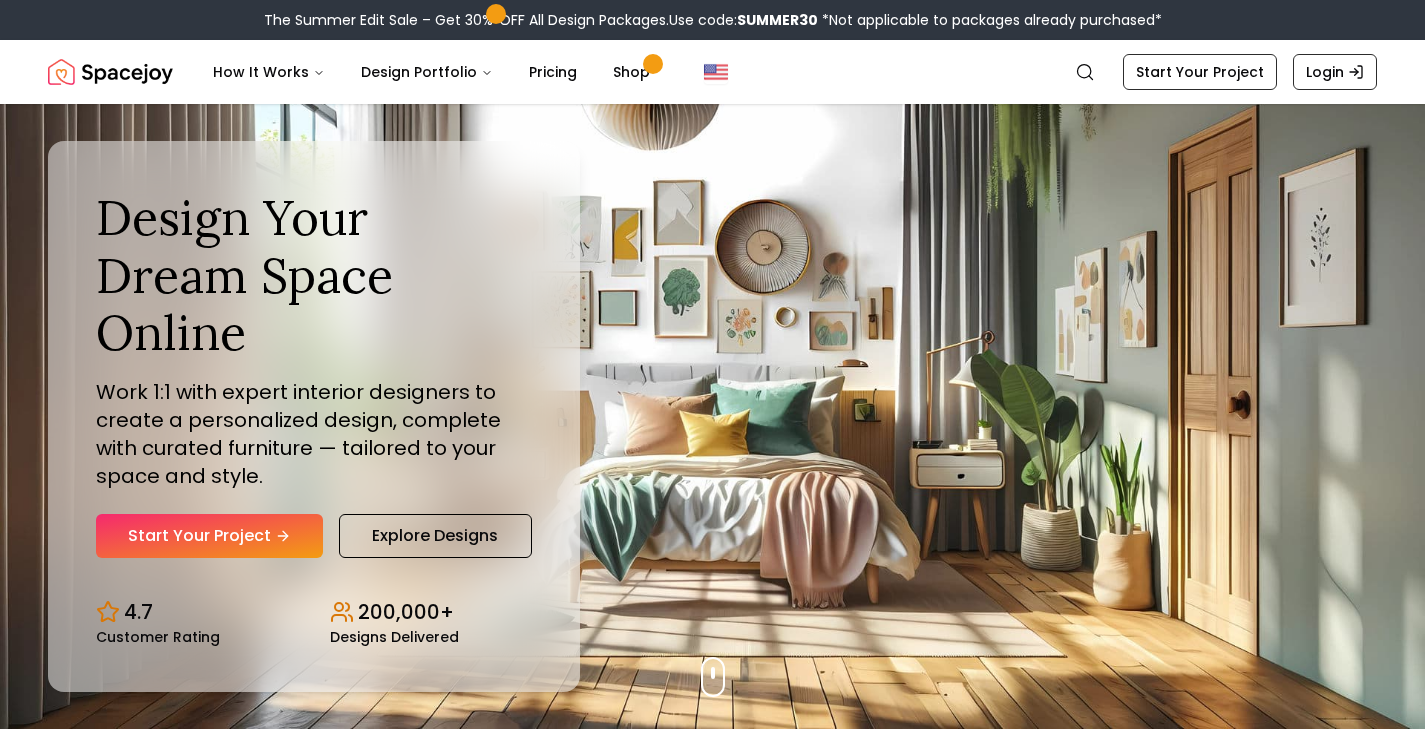 scroll, scrollTop: 0, scrollLeft: 0, axis: both 